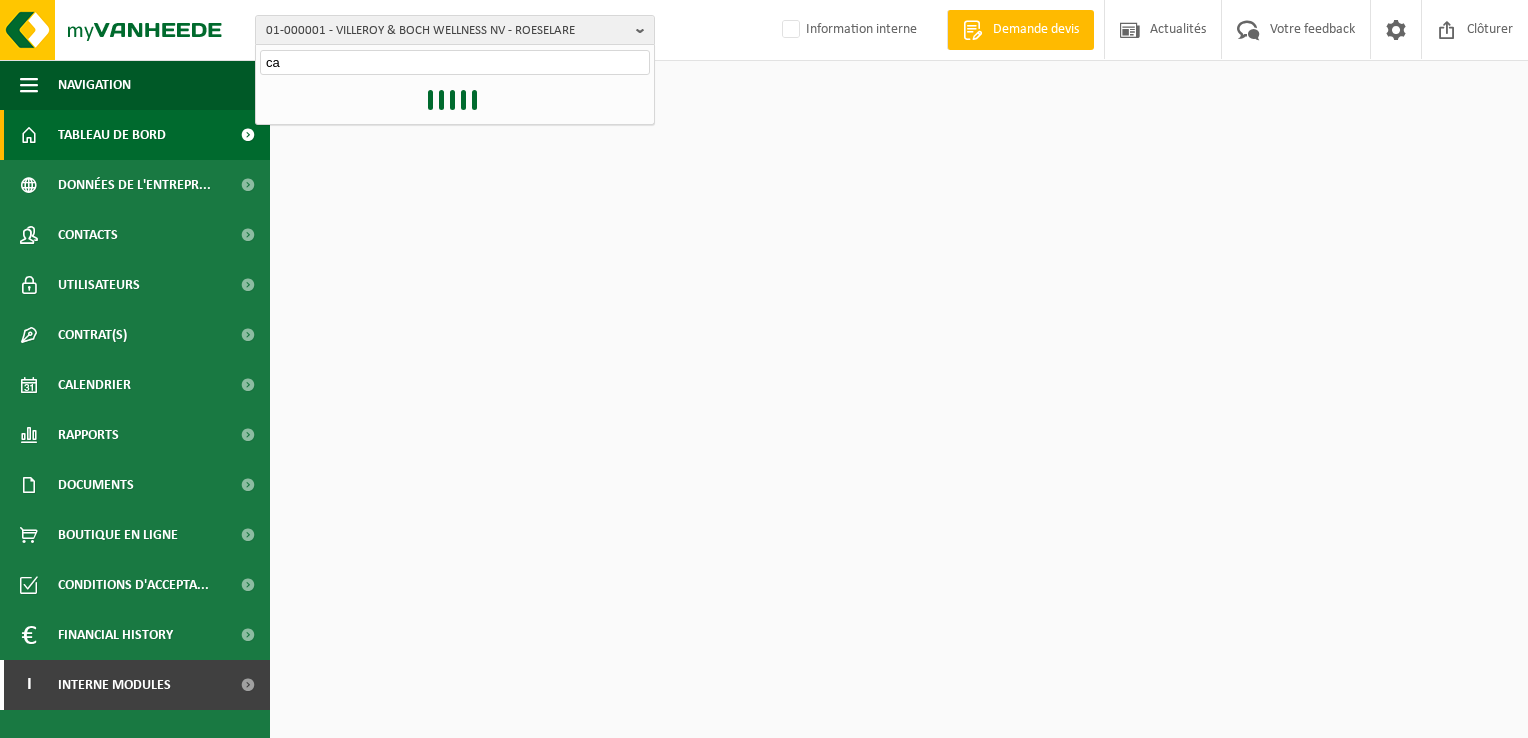 scroll, scrollTop: 0, scrollLeft: 0, axis: both 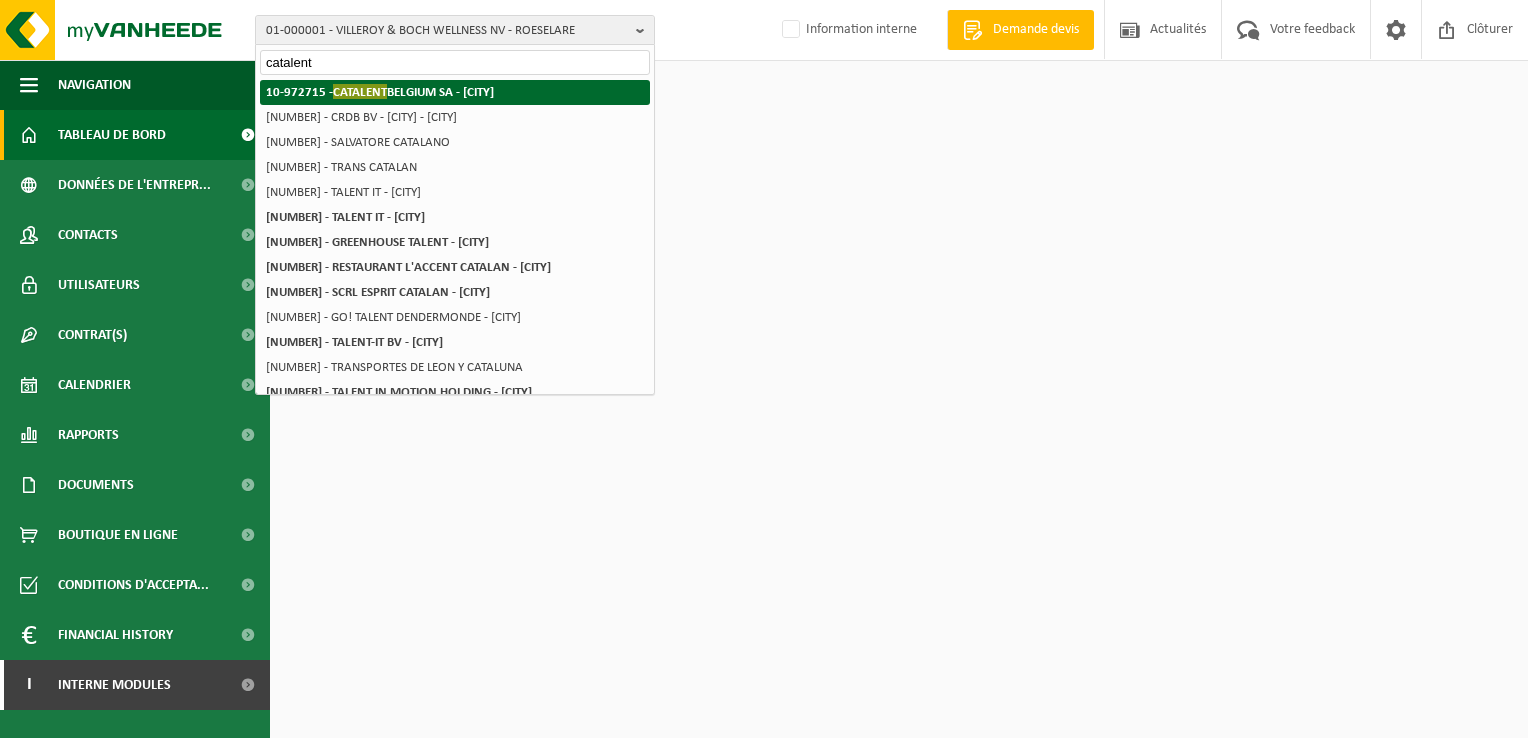 type on "catalent" 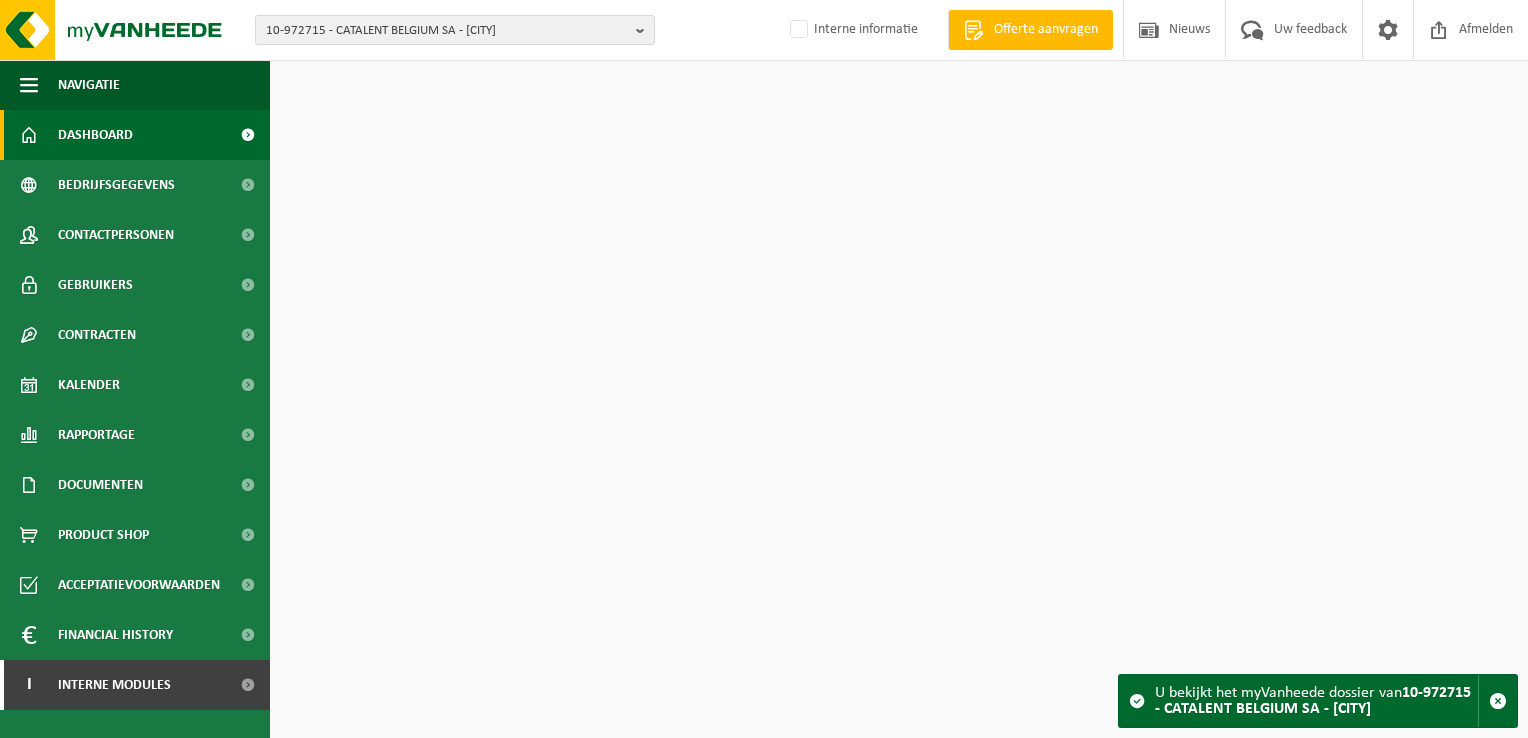 scroll, scrollTop: 0, scrollLeft: 0, axis: both 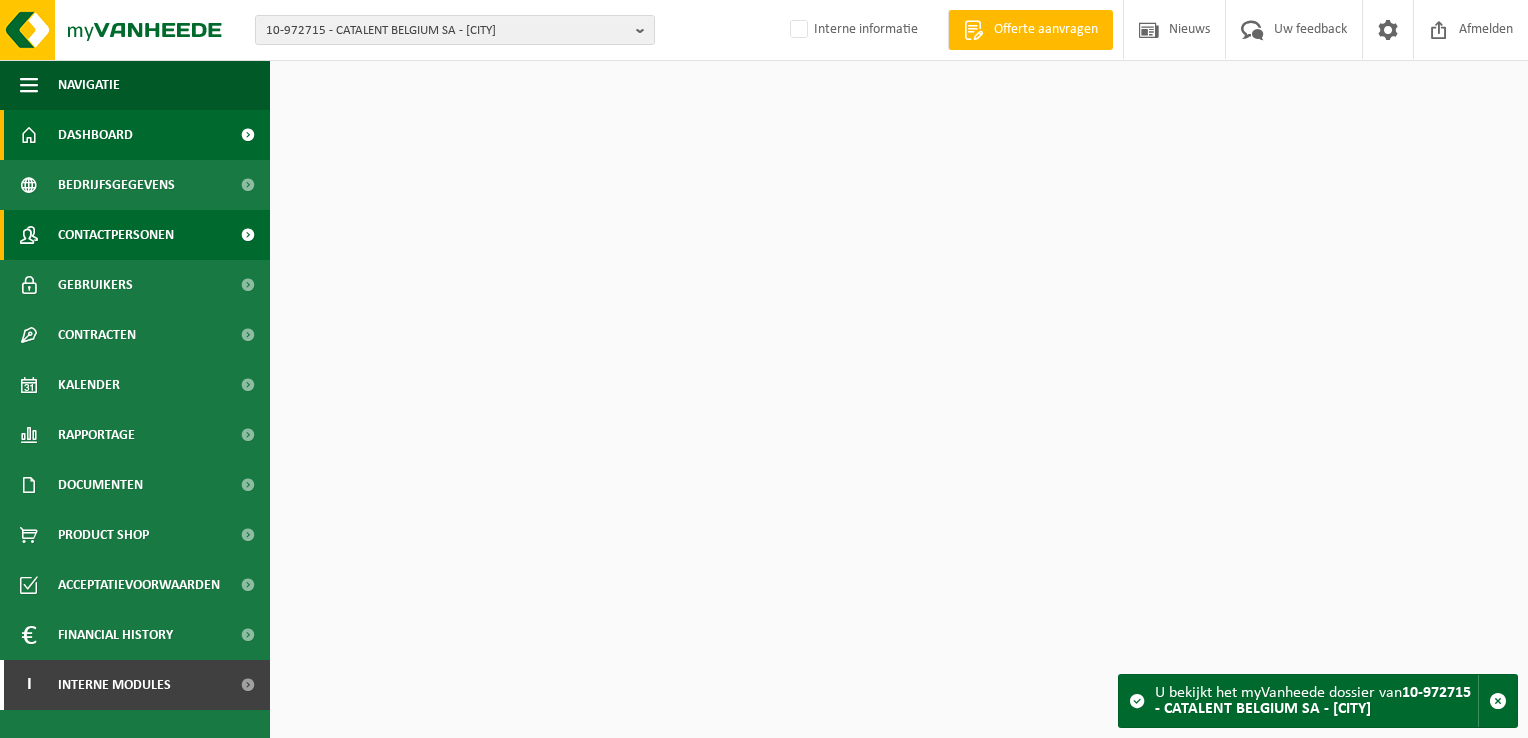 click on "Contactpersonen" at bounding box center (135, 235) 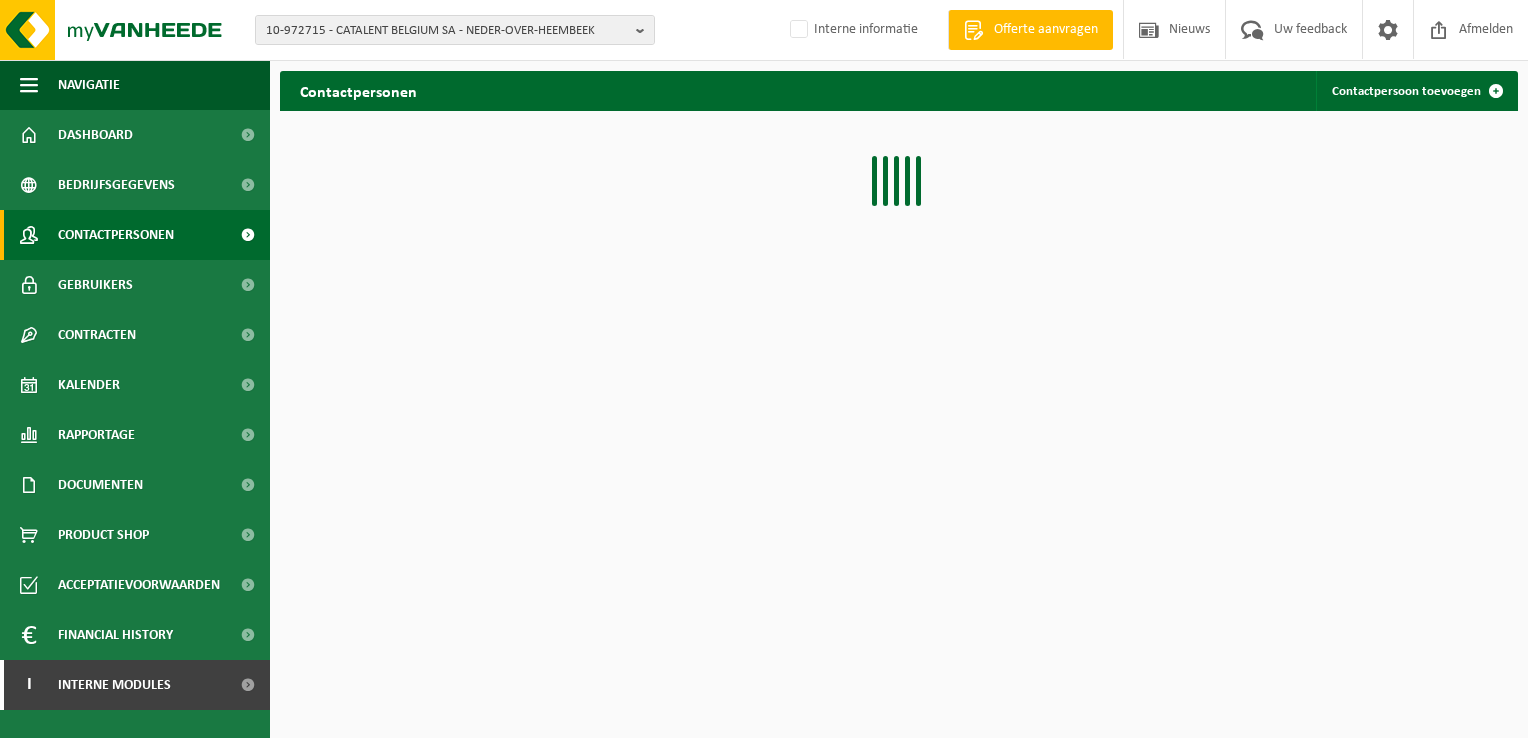 scroll, scrollTop: 0, scrollLeft: 0, axis: both 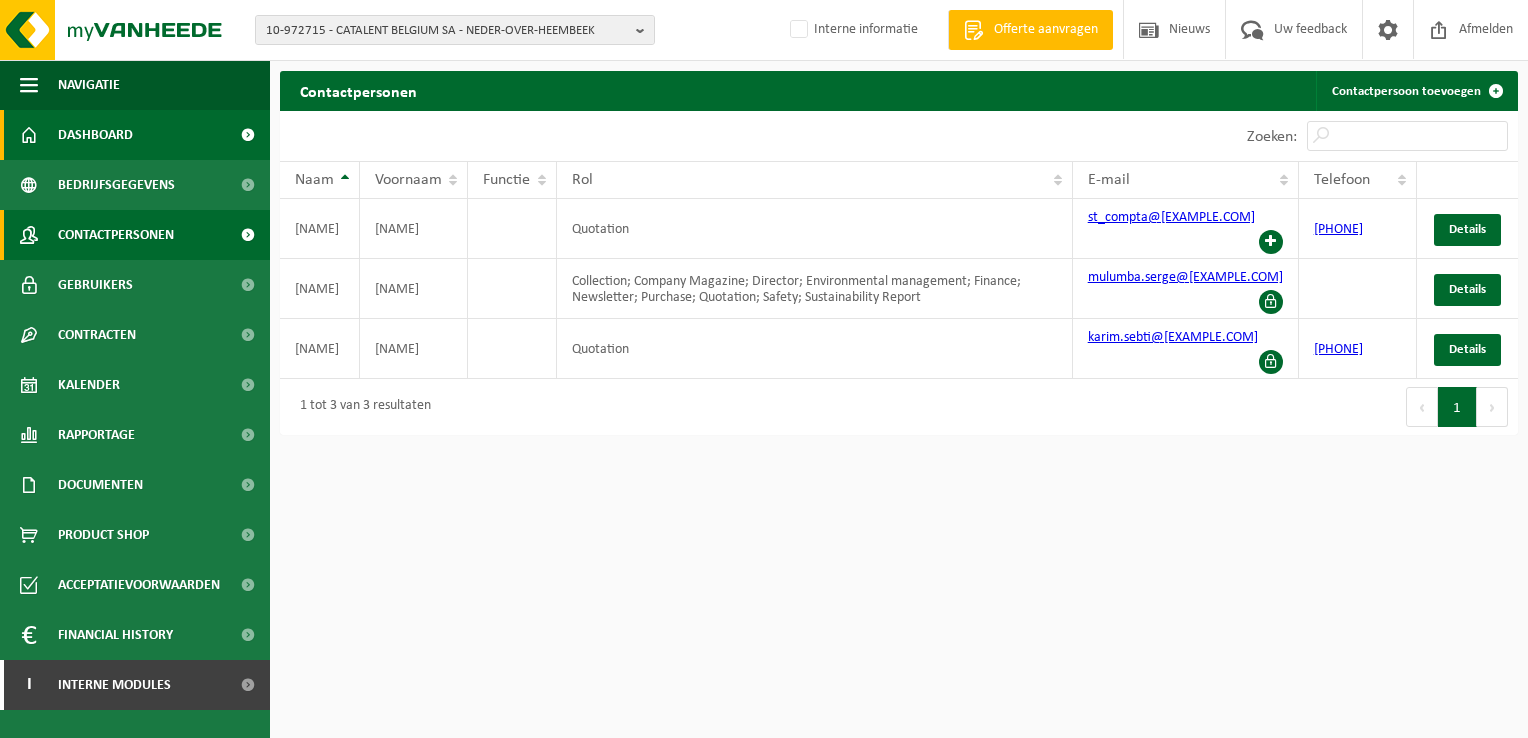 click on "Dashboard" at bounding box center [95, 135] 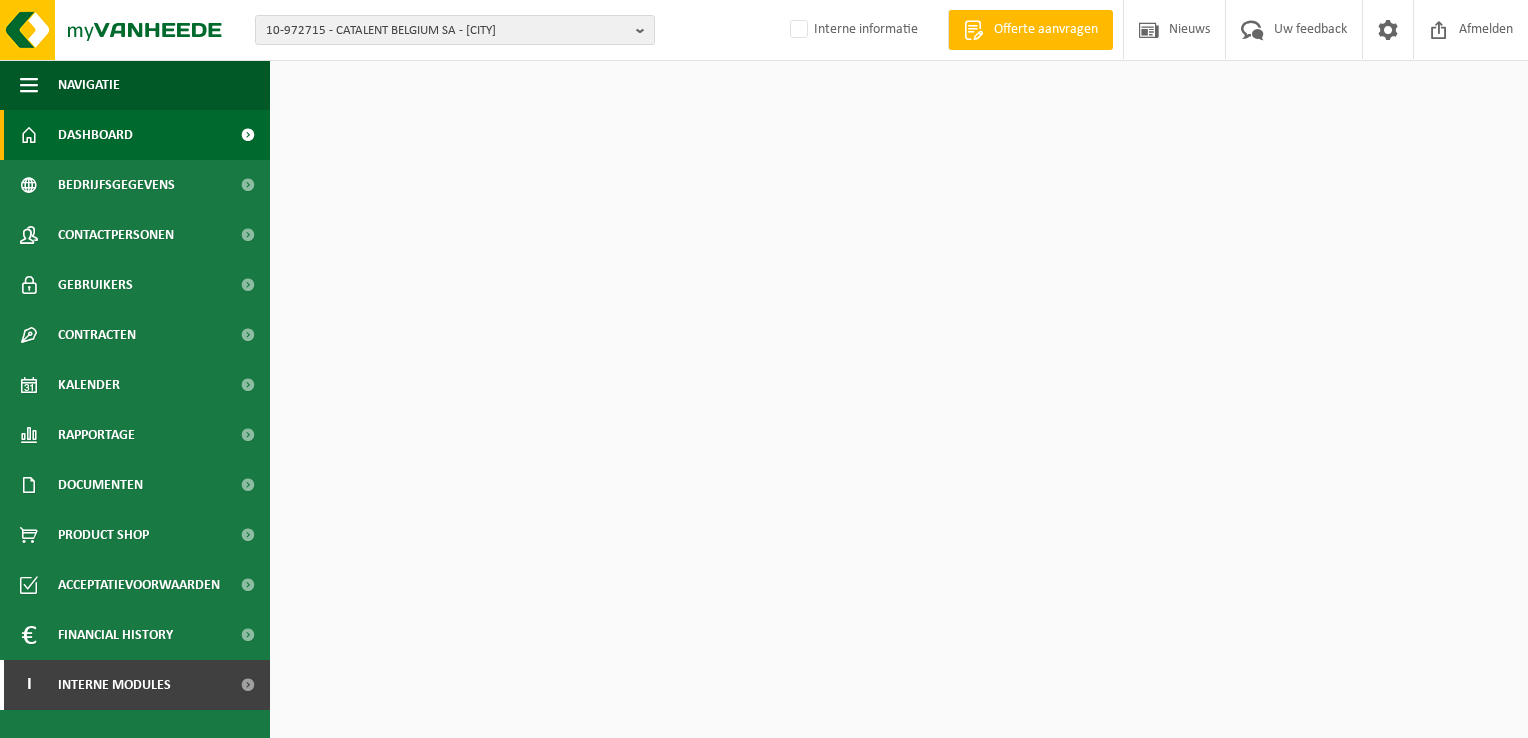 scroll, scrollTop: 0, scrollLeft: 0, axis: both 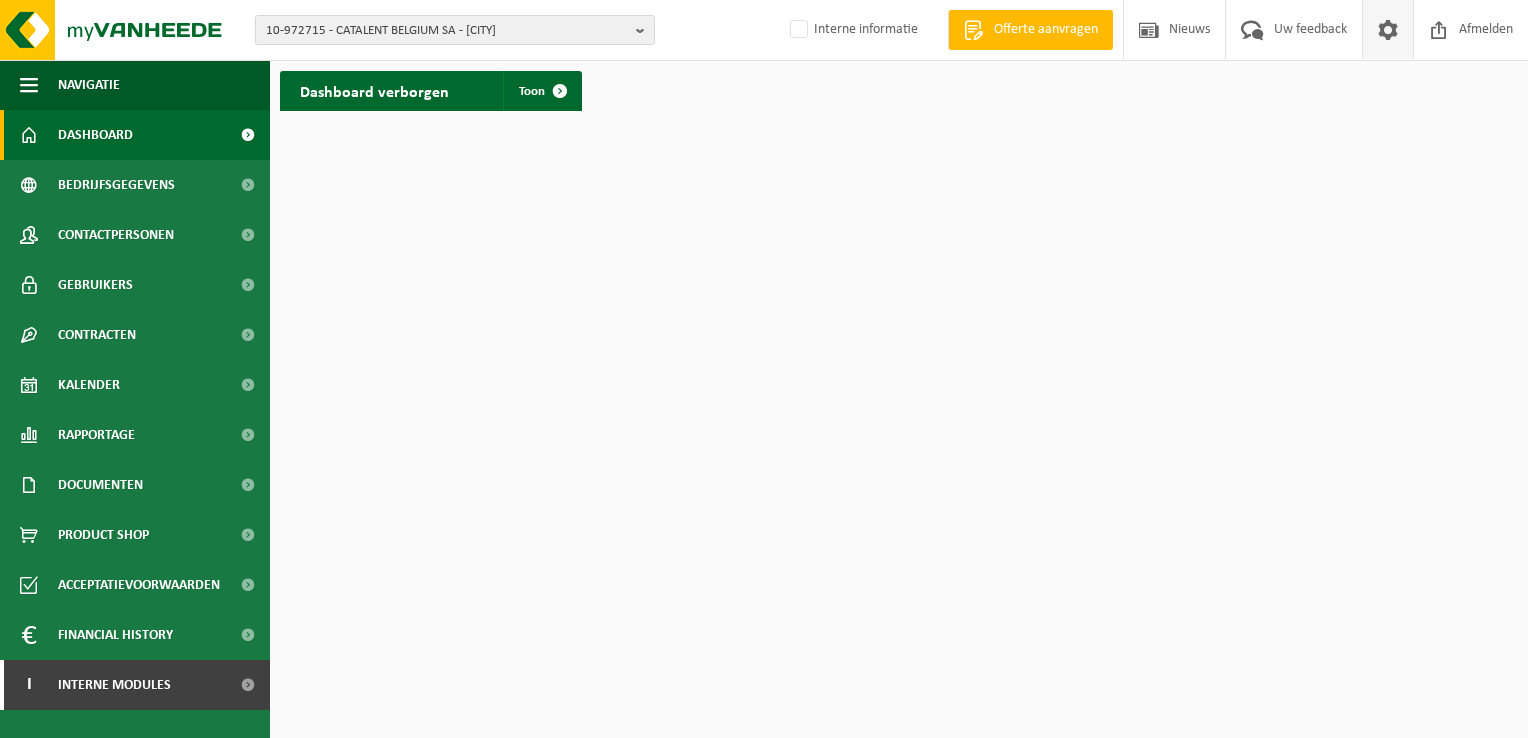 click at bounding box center (1388, 29) 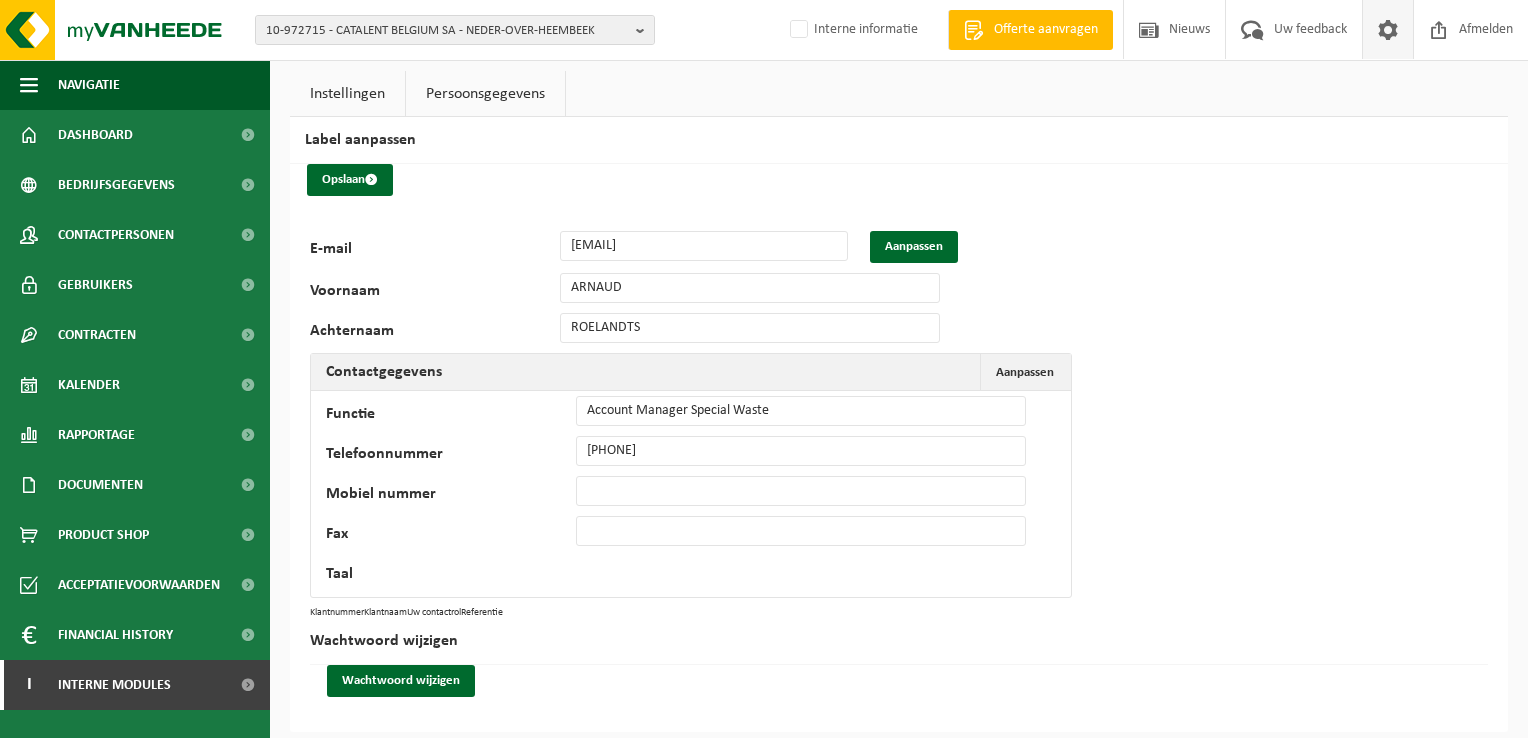 scroll, scrollTop: 0, scrollLeft: 0, axis: both 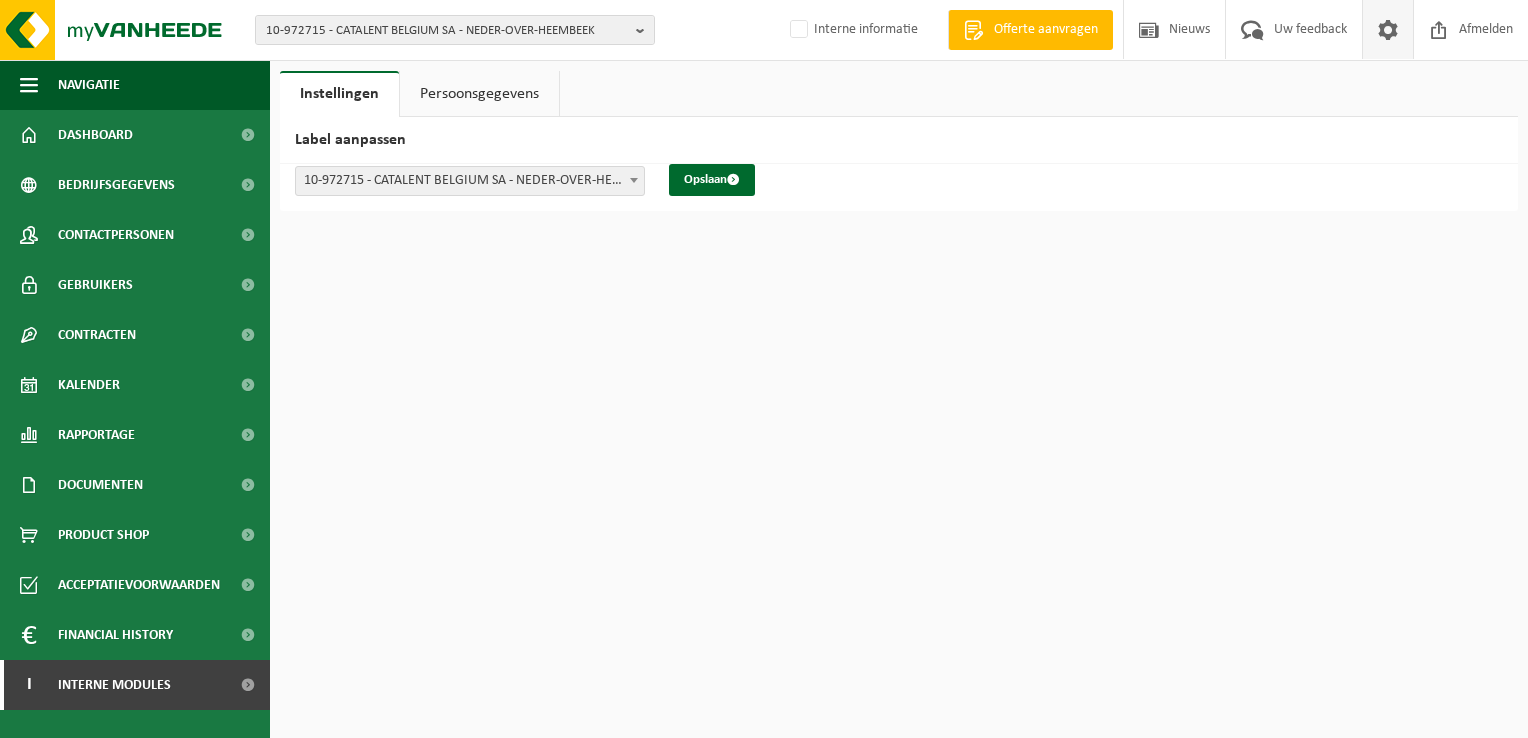 click at bounding box center (1388, 29) 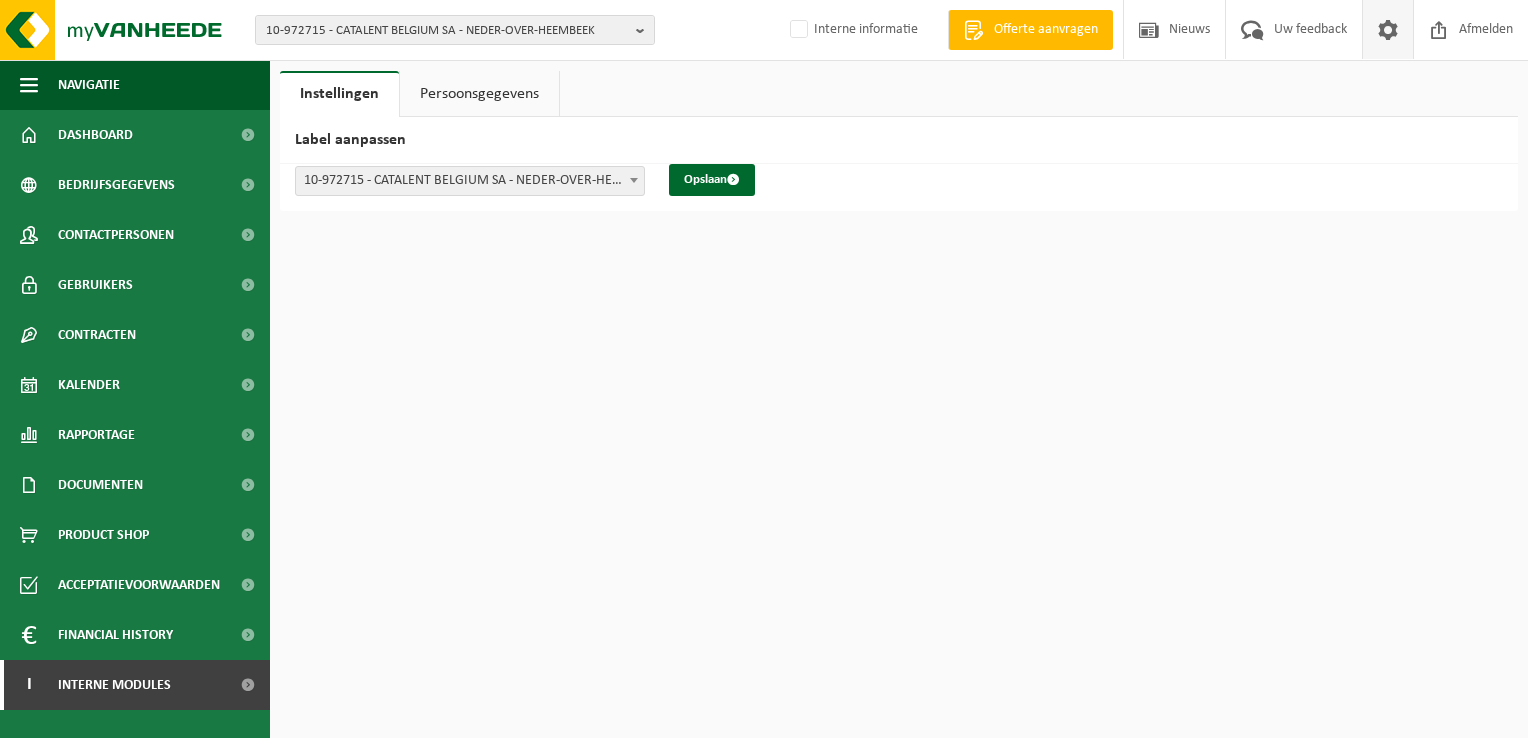 scroll, scrollTop: 0, scrollLeft: 0, axis: both 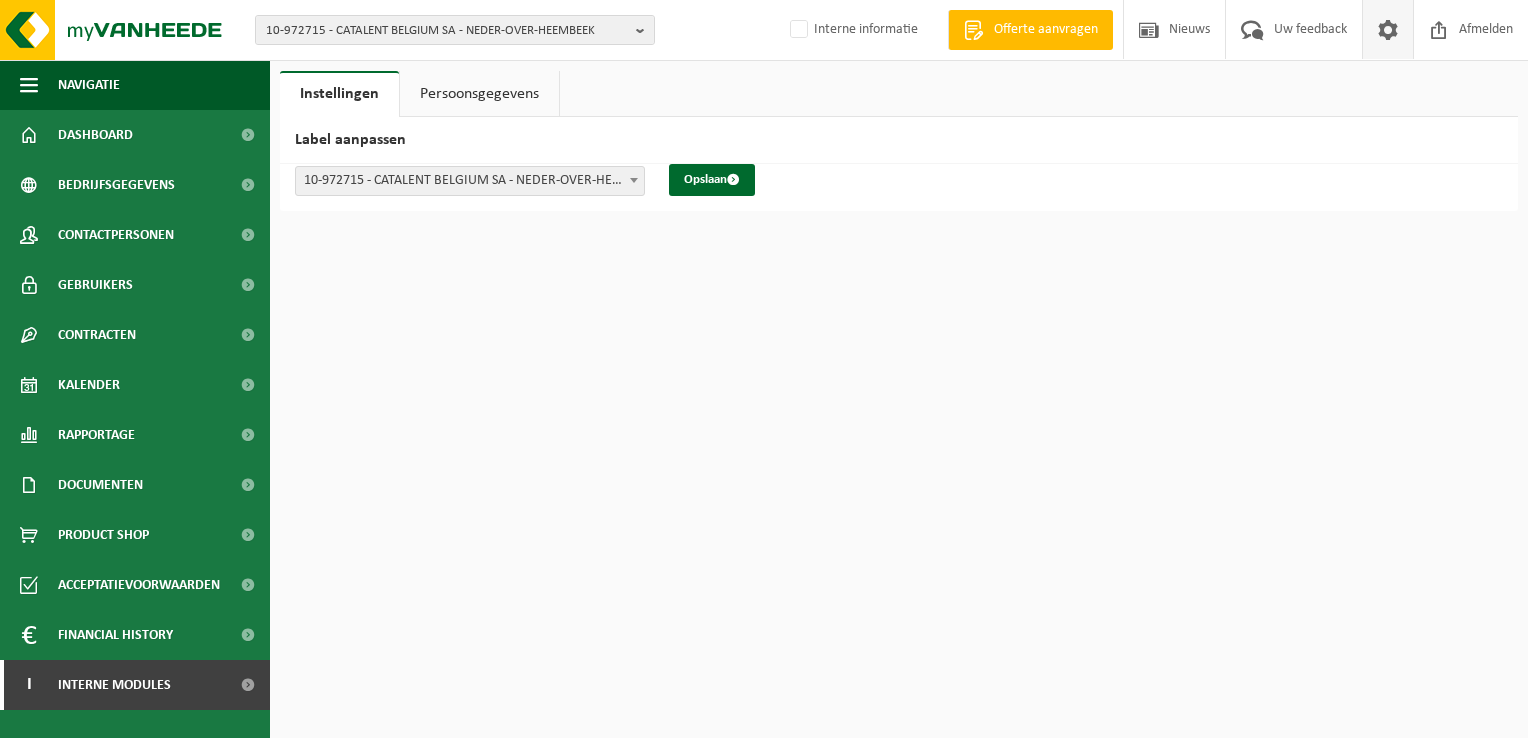 click on "Persoonsgegevens" at bounding box center (479, 94) 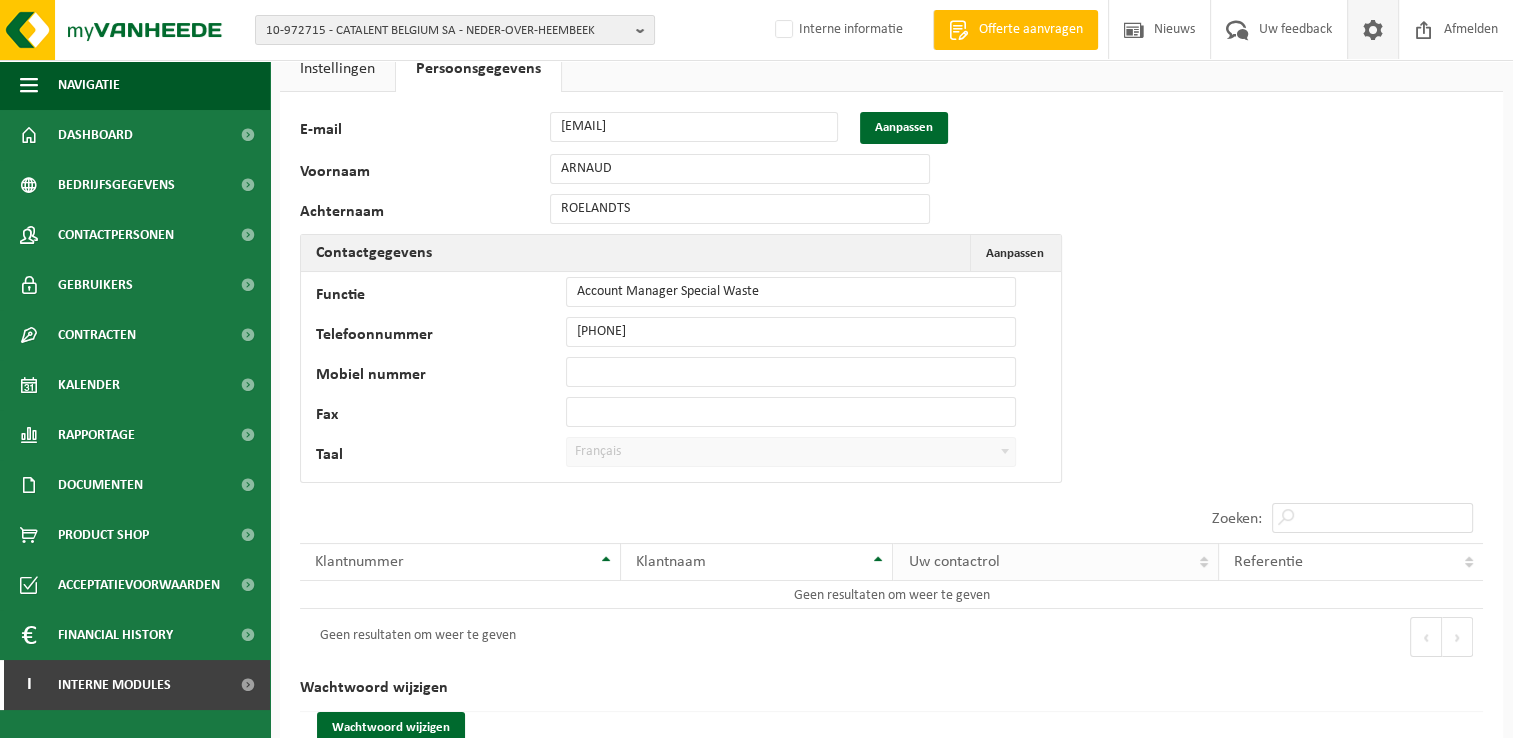 scroll, scrollTop: 0, scrollLeft: 0, axis: both 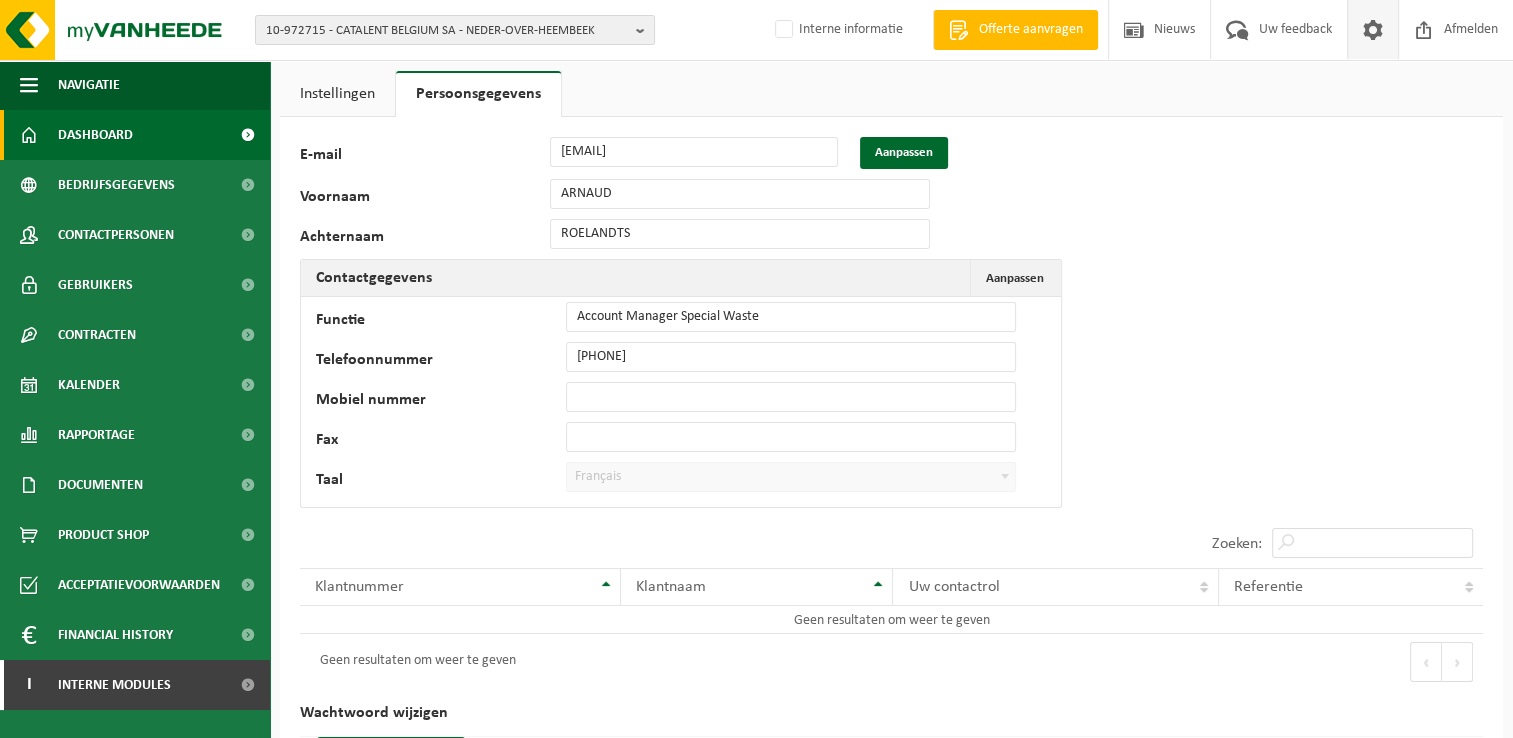 click on "Dashboard" at bounding box center (95, 135) 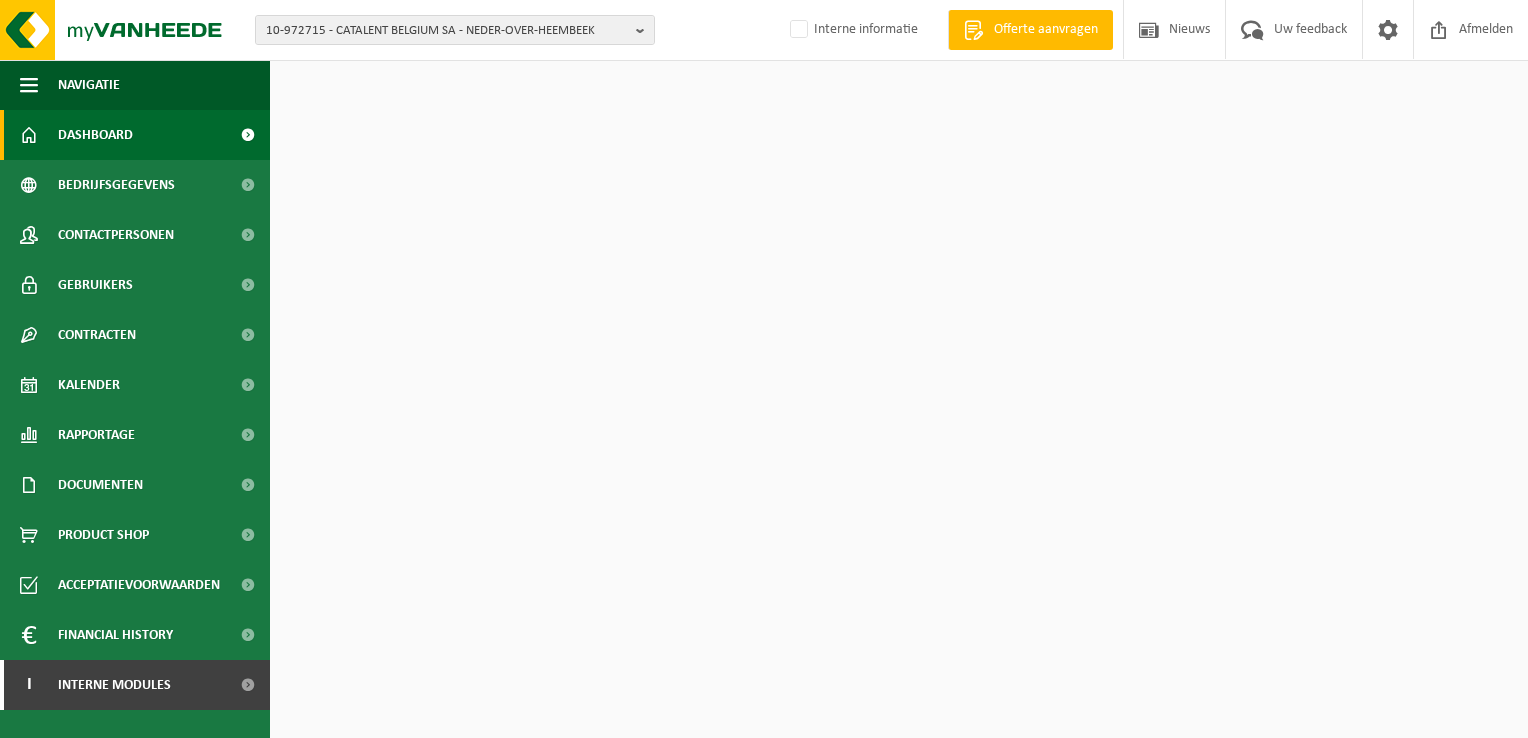 scroll, scrollTop: 0, scrollLeft: 0, axis: both 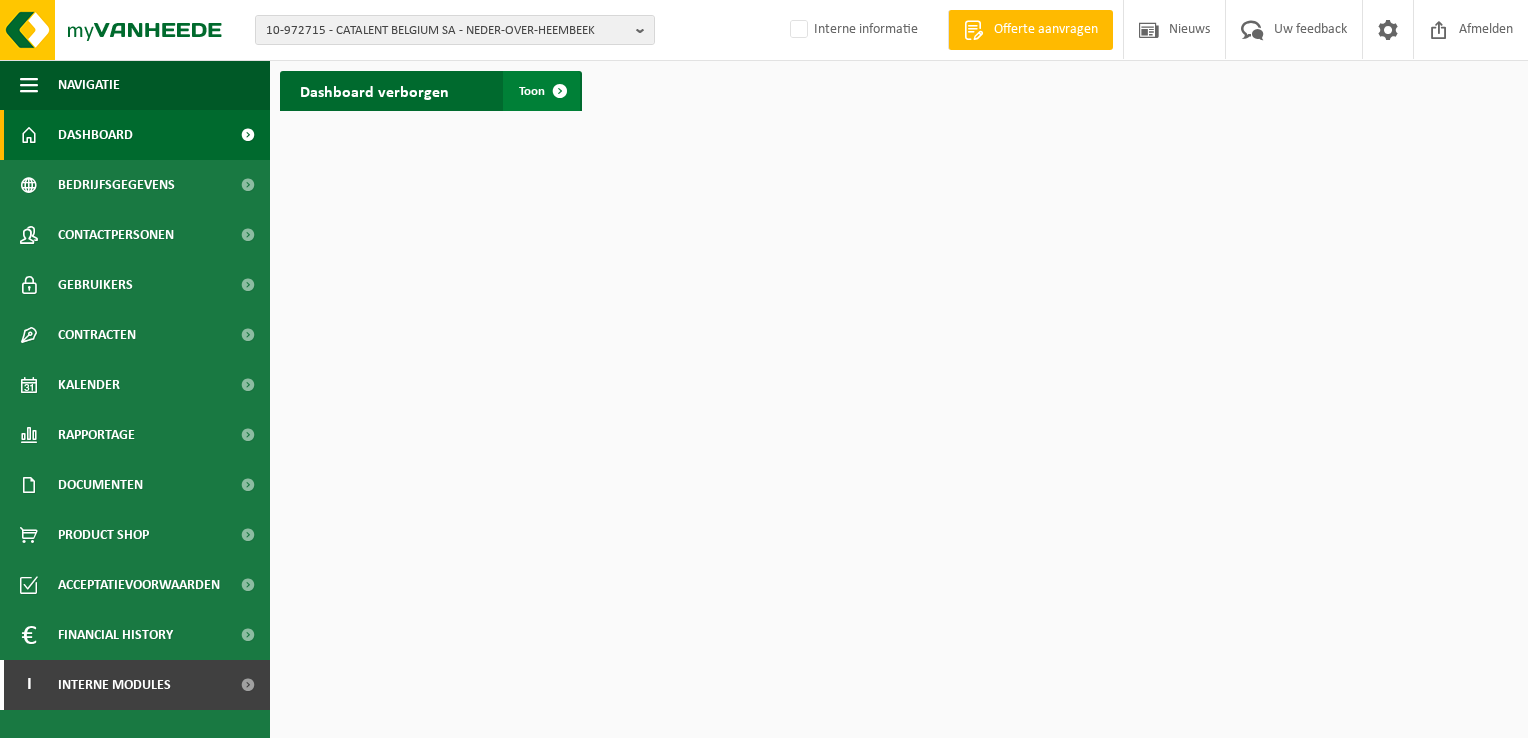 click on "Toon" at bounding box center (532, 91) 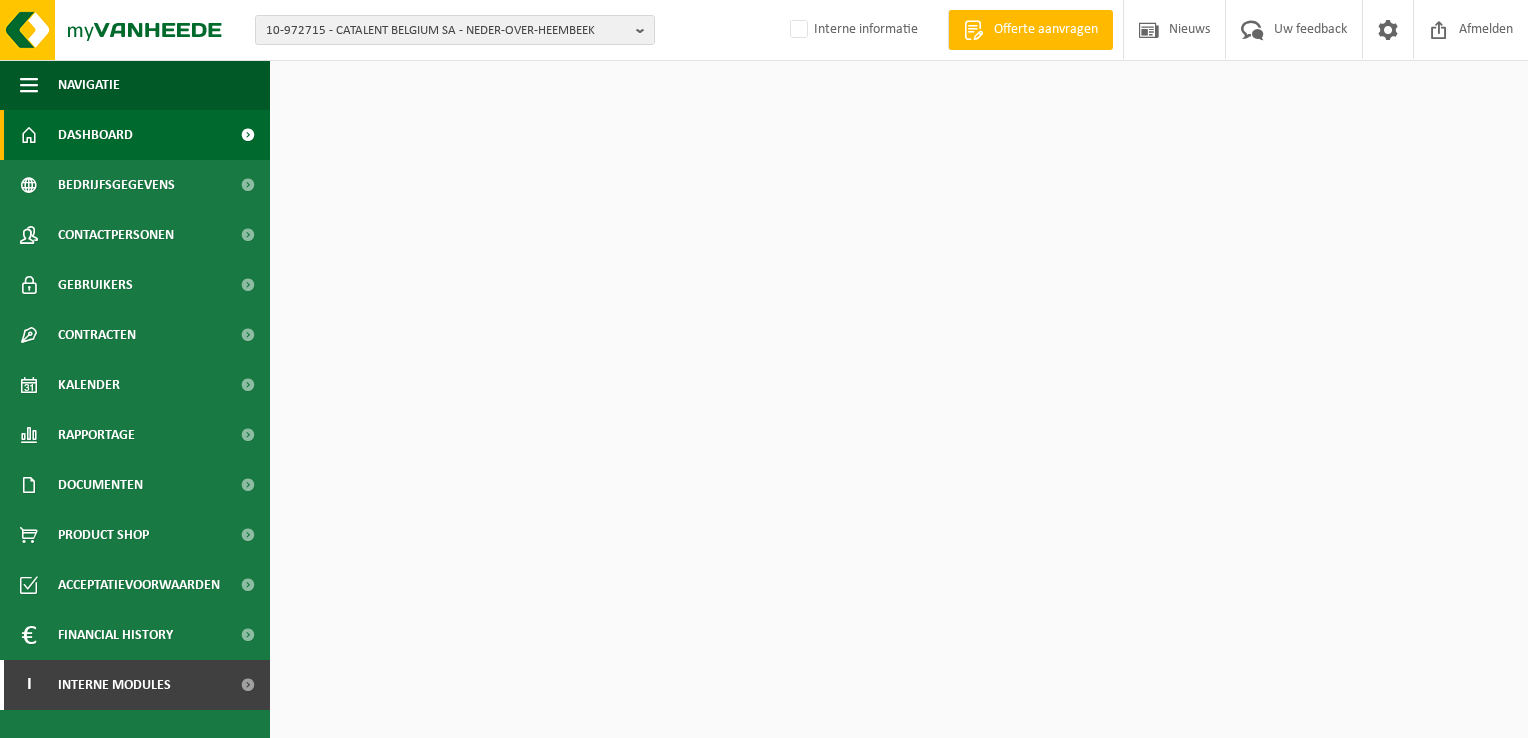 scroll, scrollTop: 0, scrollLeft: 0, axis: both 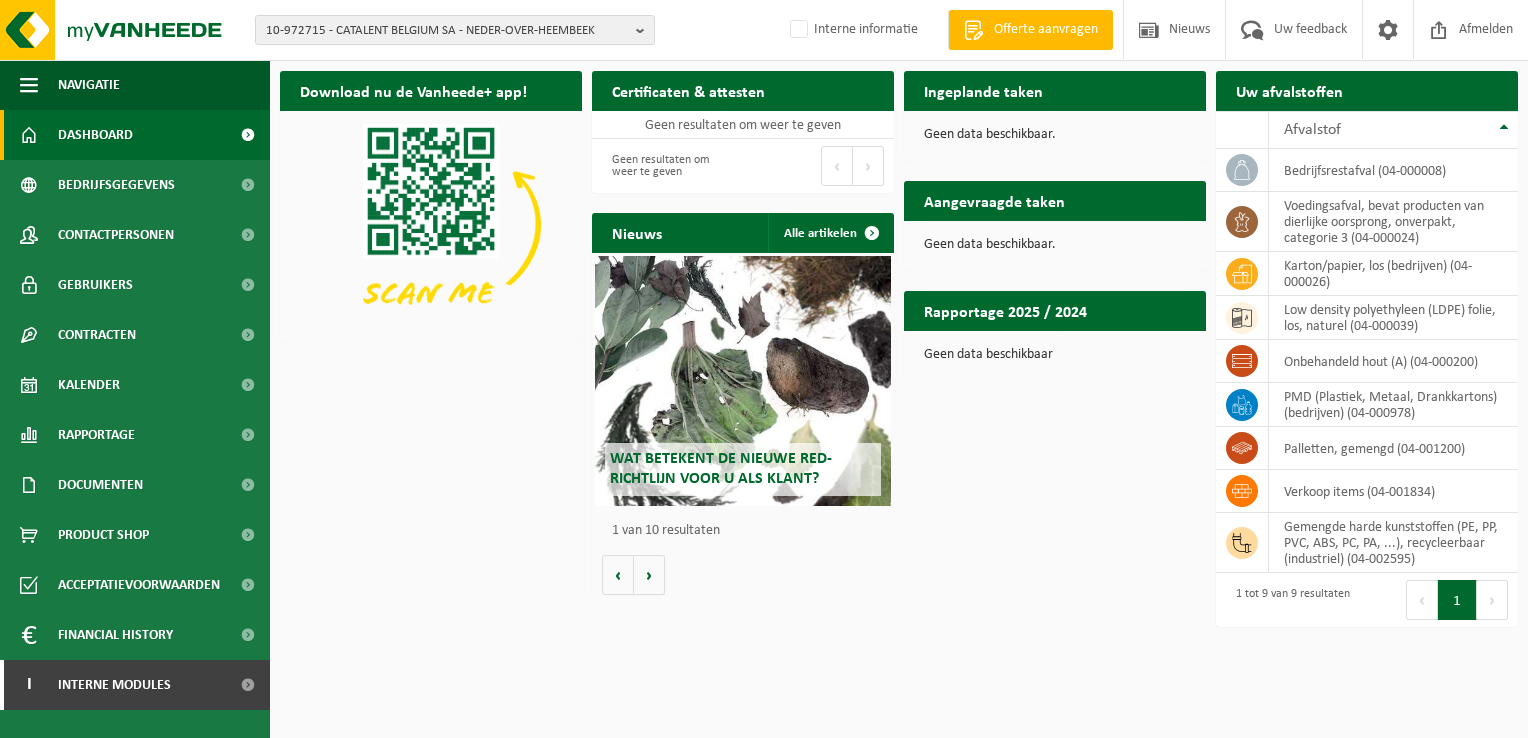 click on "Download nu de Vanheede+ app!       Verberg                           Certificaten & attesten       Bekijk uw certificaten             Geen resultaten om weer te geven Geen resultaten om weer te geven Eerste Vorige Volgende Laatste           Ingeplande taken       Bekijk uw kalender                                     Geen data beschikbaar.               Uw afvalstoffen       Ophaling aanvragen             10 25 50 100 10  resultaten weergeven     Afvalstof               bedrijfsrestafval (04-000008)             voedingsafval, bevat producten van dierlijke oorsprong, onverpakt, categorie 3 (04-000024)             karton/papier, los (bedrijven) (04-000026)             low density polyethyleen (LDPE) folie, los, naturel (04-000039)             onbehandeld hout (A) (04-000200)                             PMD (Plastiek, Metaal, Drankkartons) (bedrijven) (04-000978)             palletten, gemengd (04-001200)             verkoop items (04-001834)               1 tot 9 van 9 resultaten Eerste Vorige 1 Volgende" at bounding box center [899, 348] 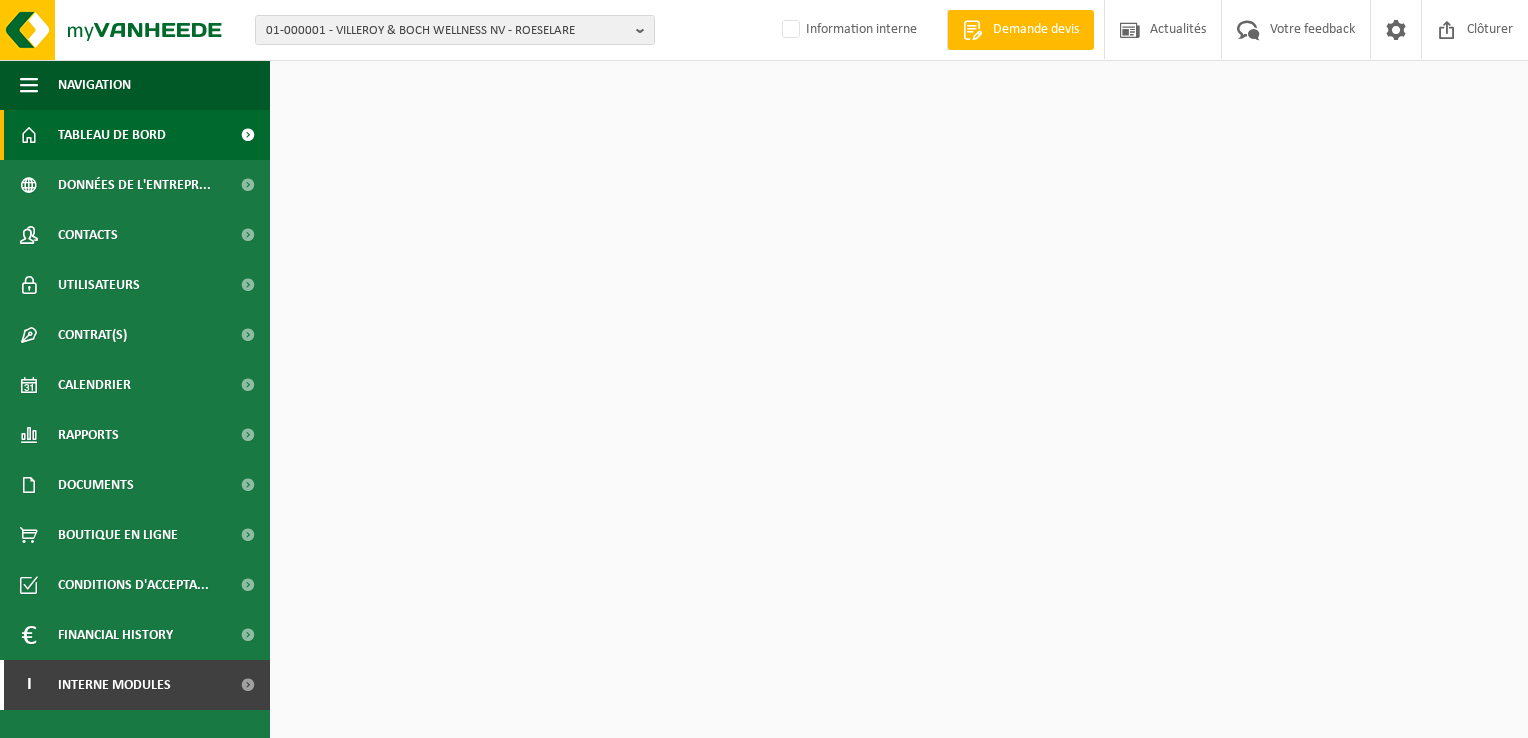 scroll, scrollTop: 0, scrollLeft: 0, axis: both 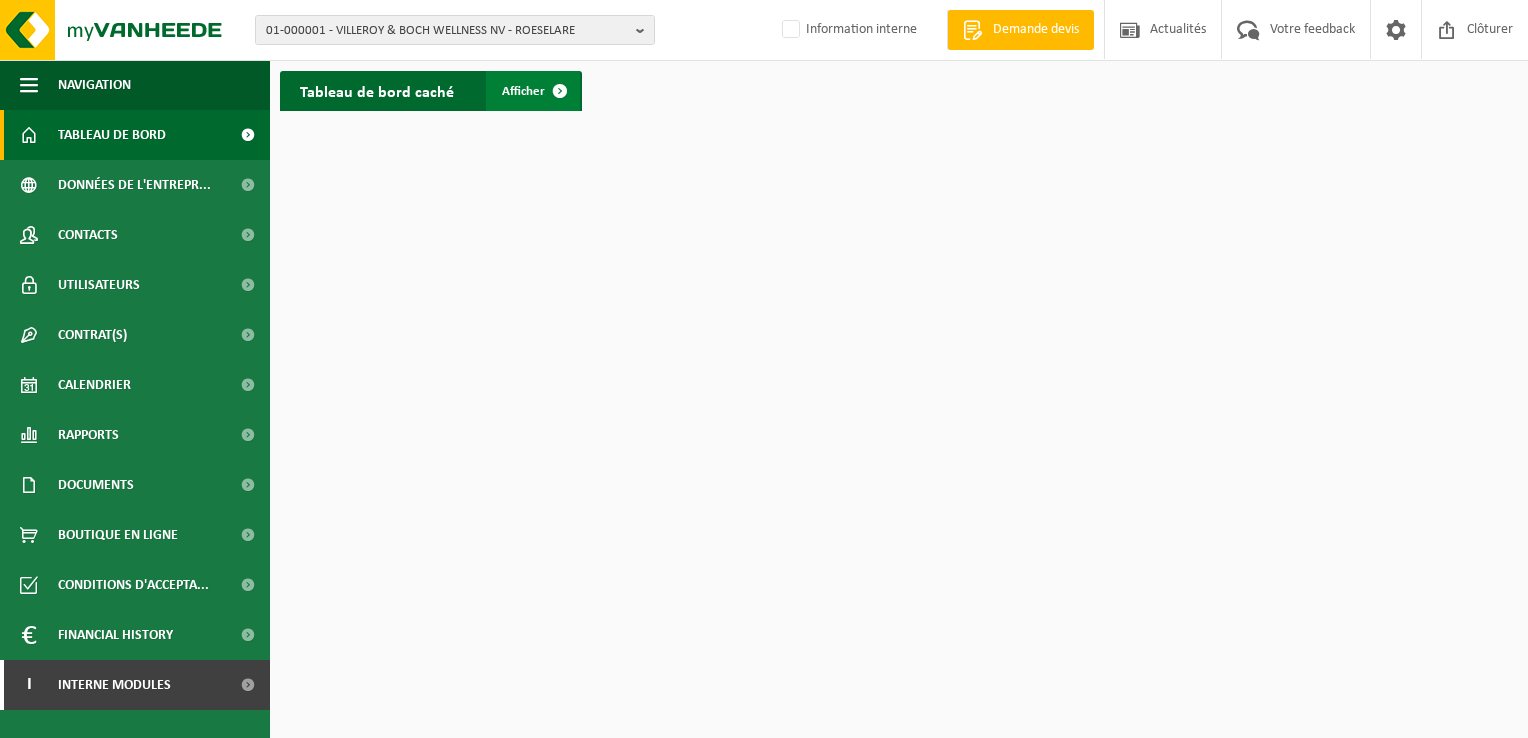 click on "Afficher" at bounding box center (523, 91) 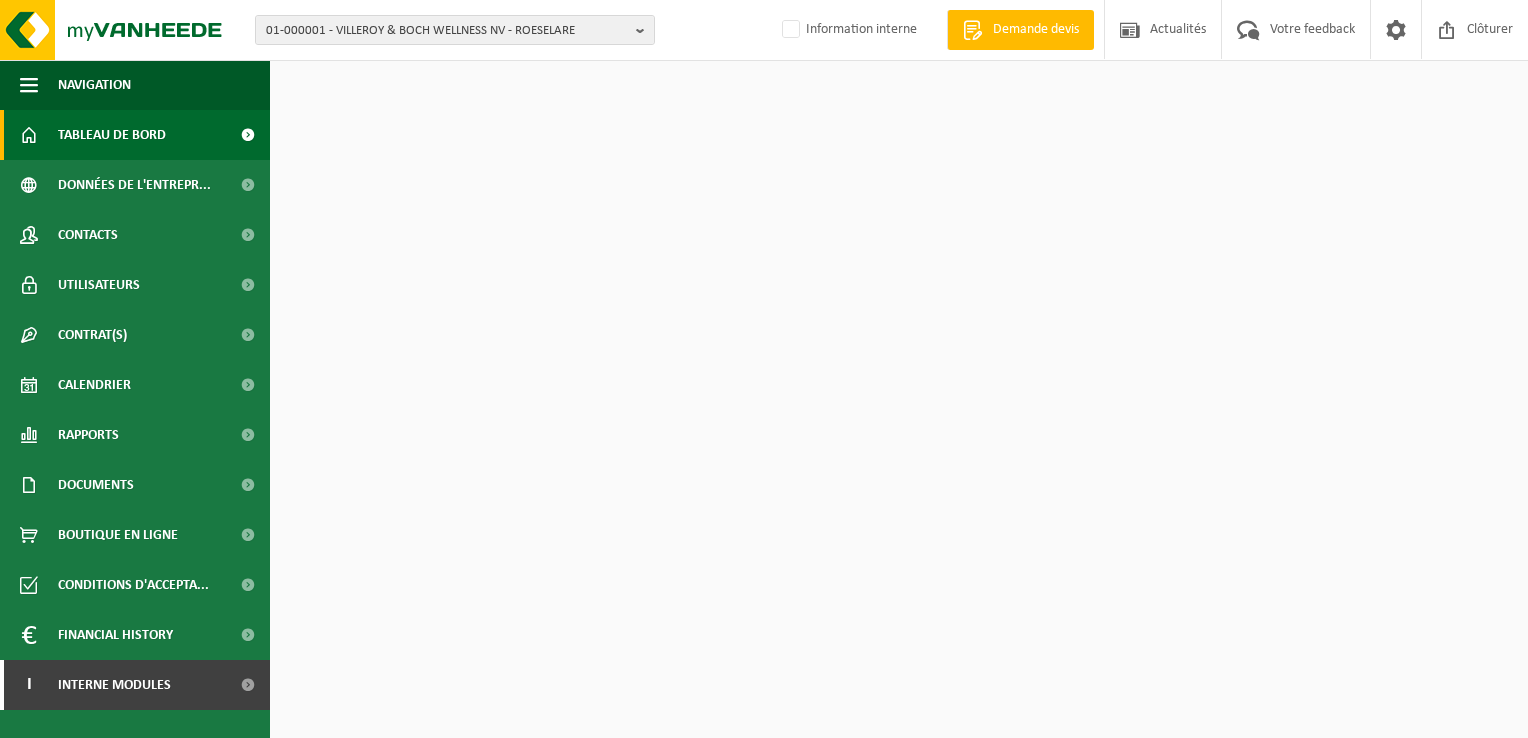 scroll, scrollTop: 0, scrollLeft: 0, axis: both 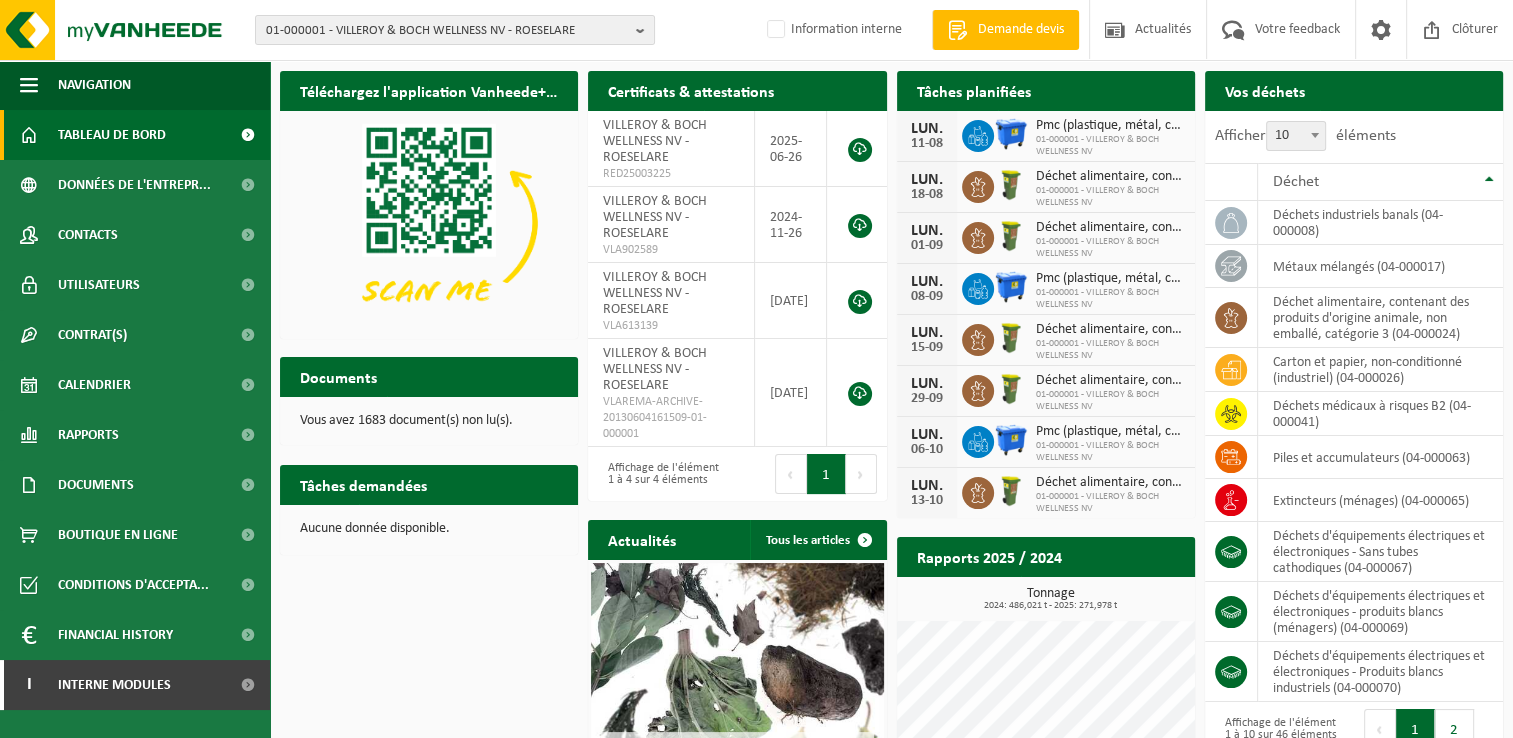 click on "Tableau de bord" at bounding box center [112, 135] 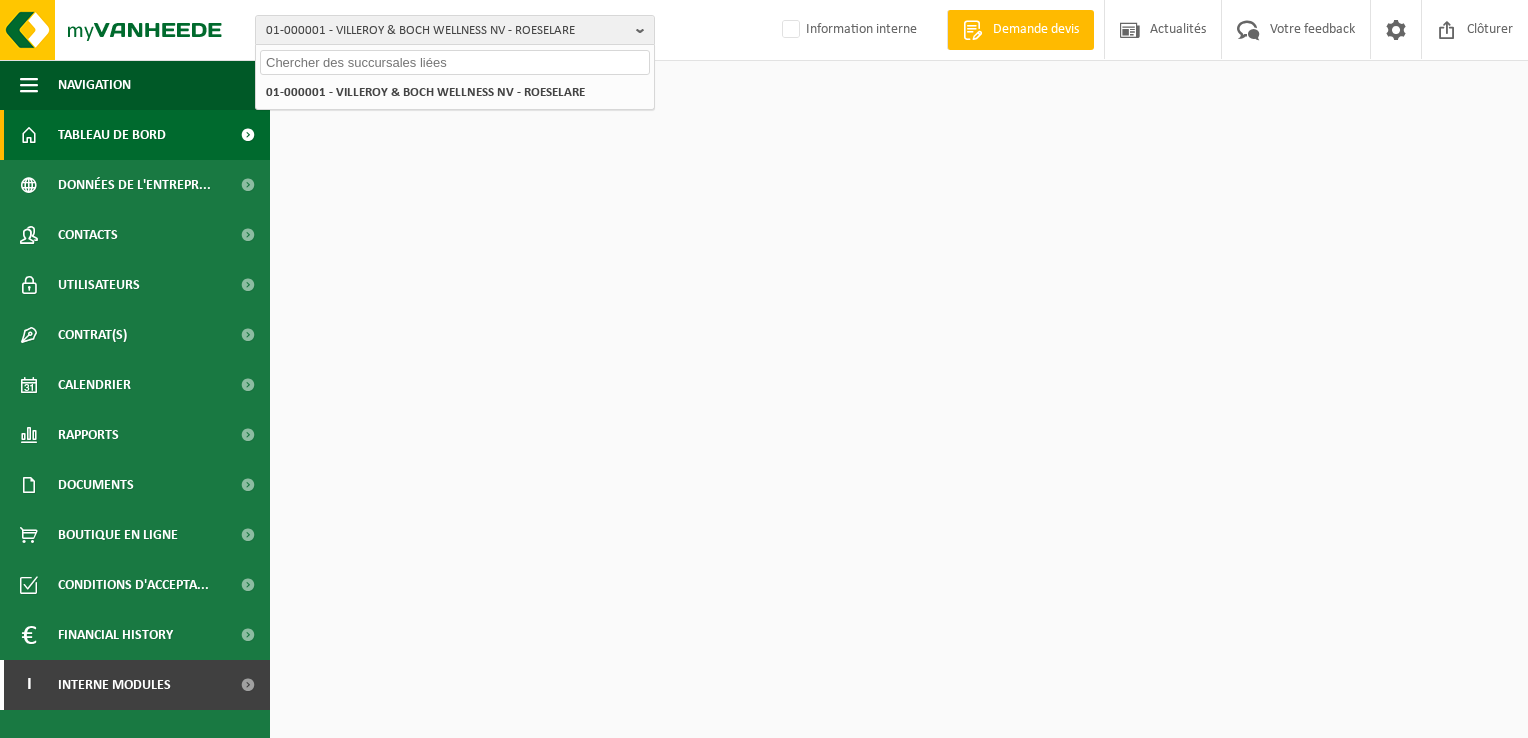 scroll, scrollTop: 0, scrollLeft: 0, axis: both 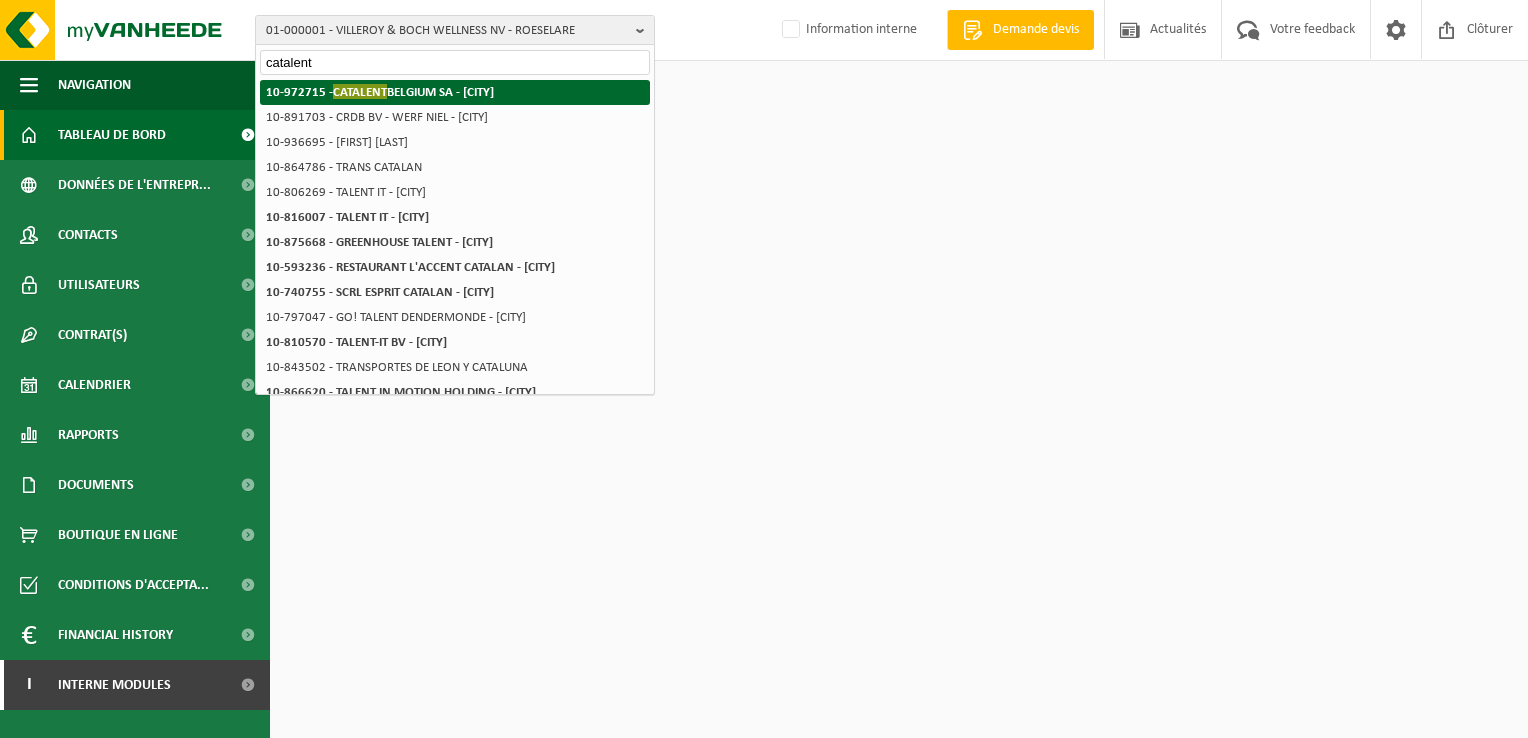 type on "catalent" 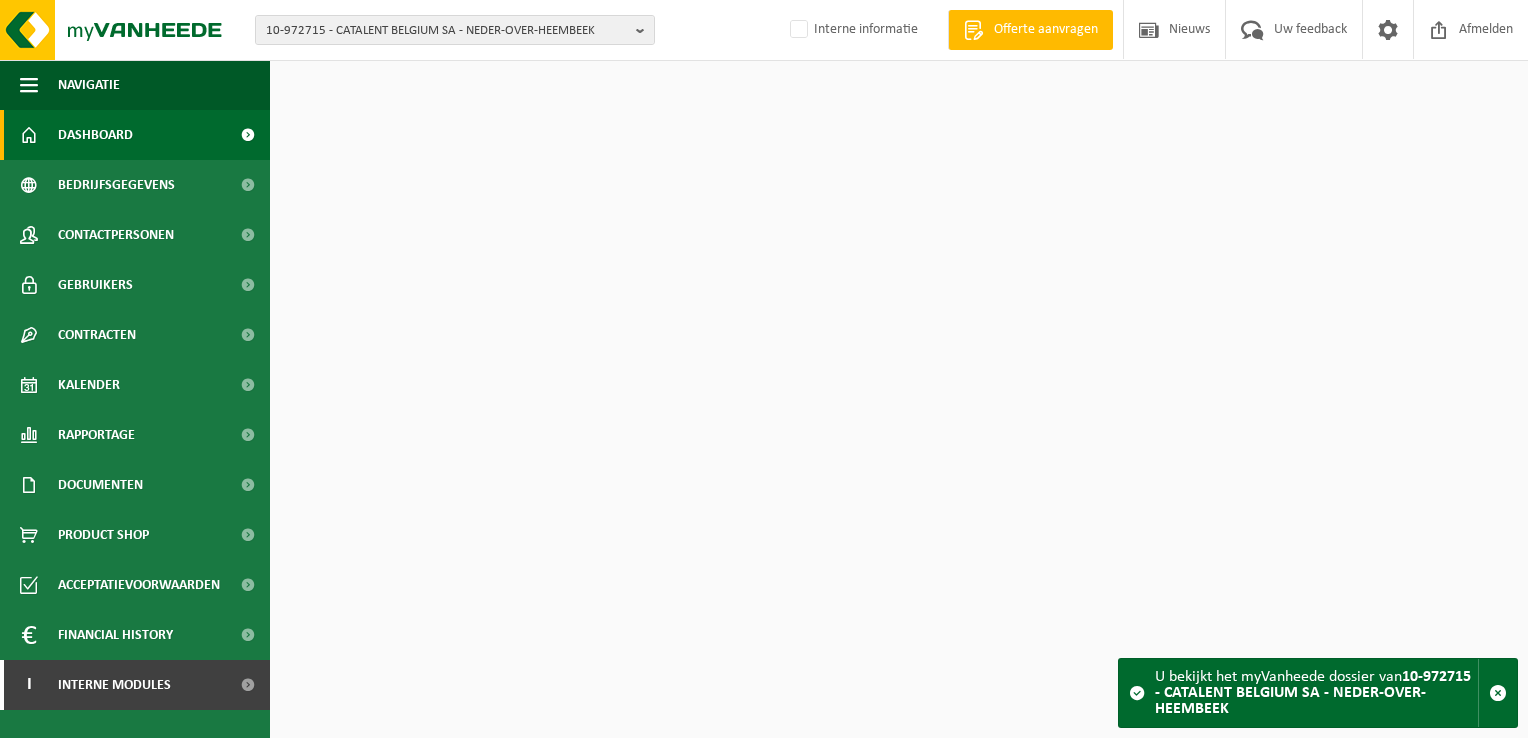 scroll, scrollTop: 0, scrollLeft: 0, axis: both 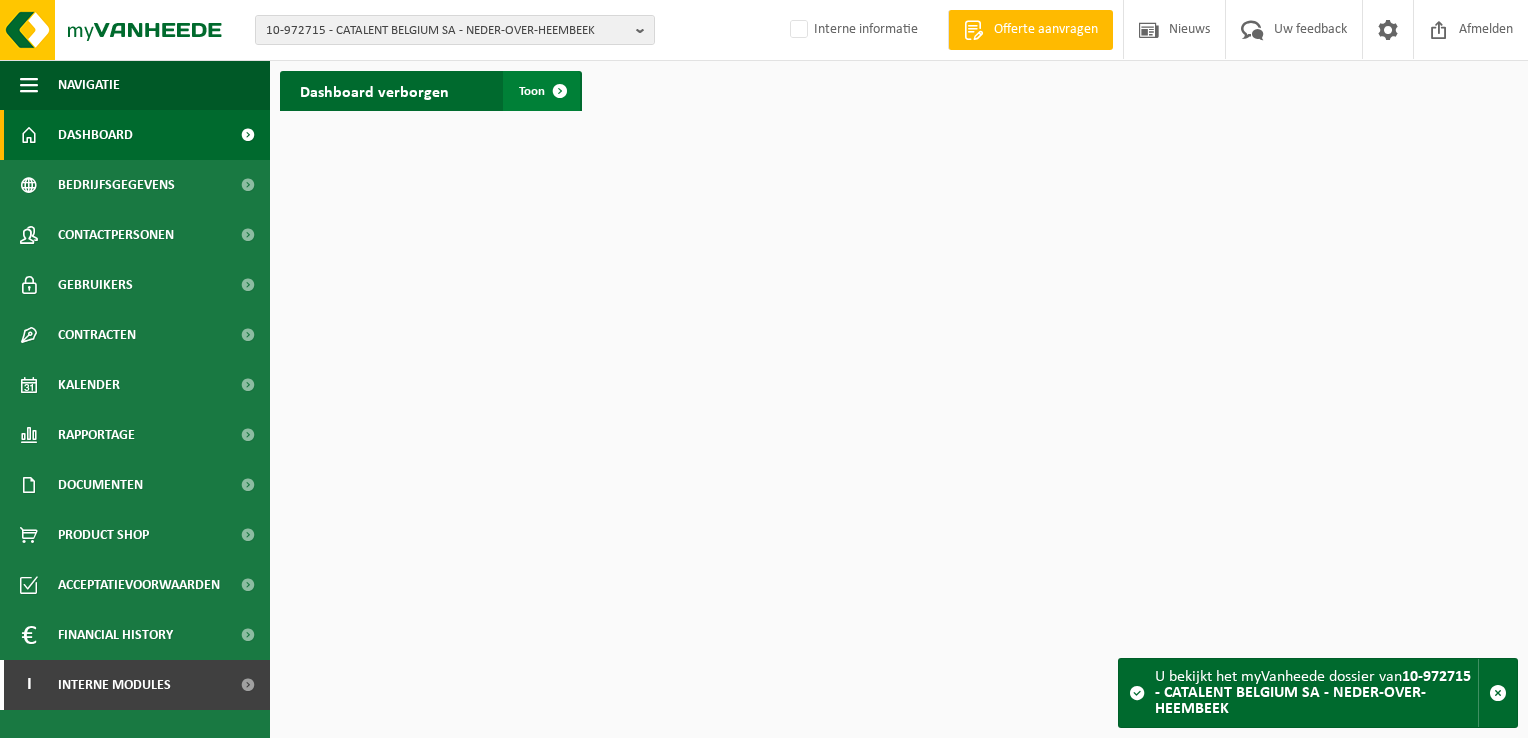click on "Toon" at bounding box center [532, 91] 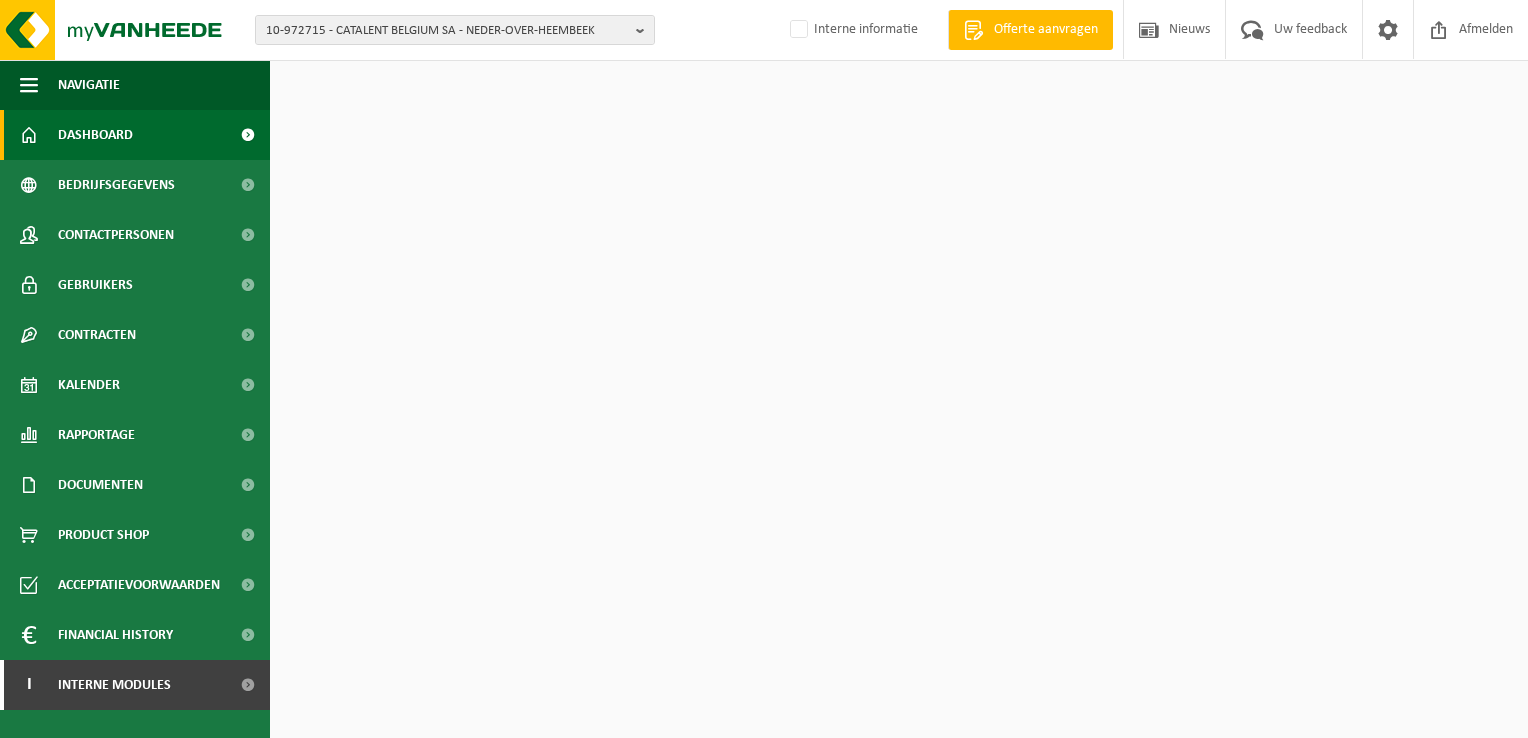 scroll, scrollTop: 0, scrollLeft: 0, axis: both 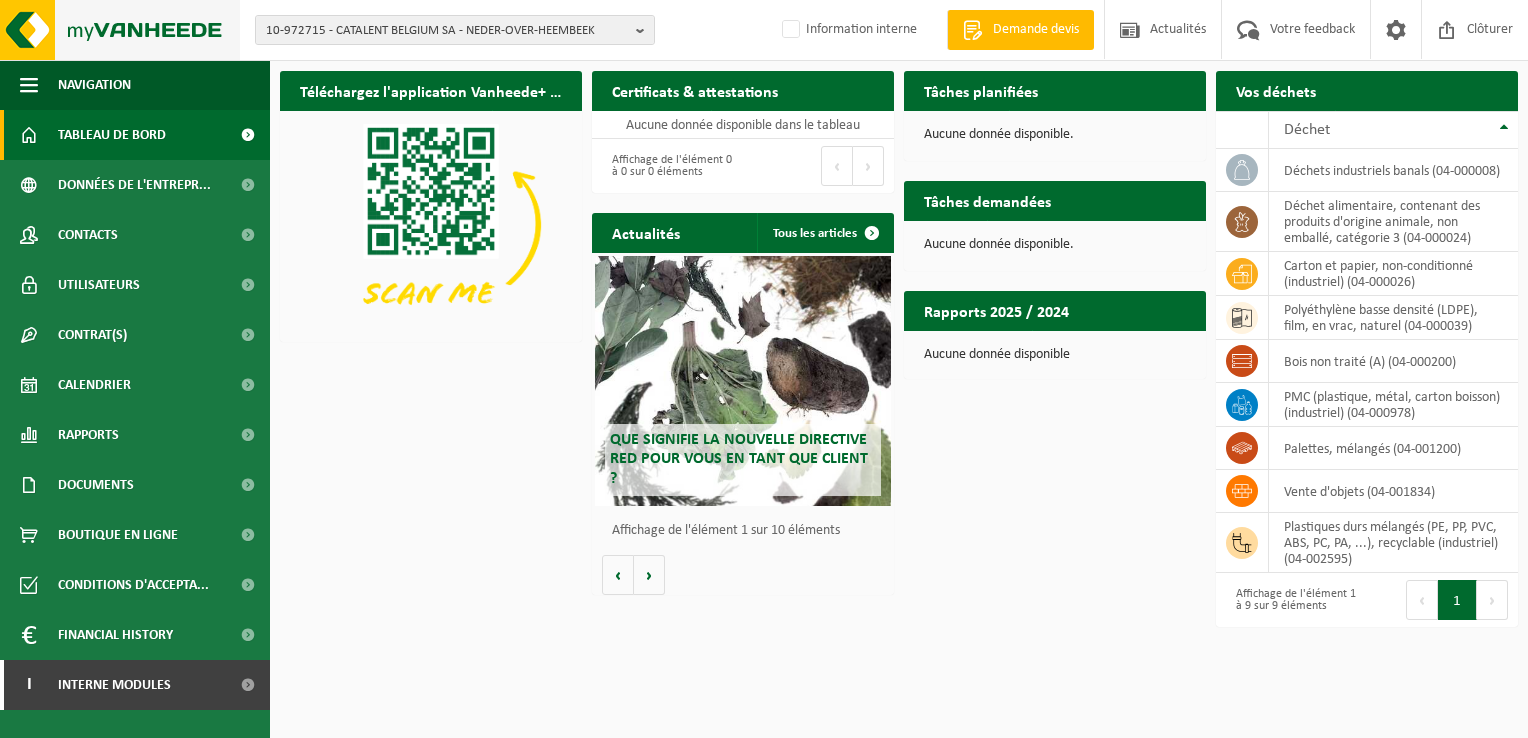 click at bounding box center [120, 30] 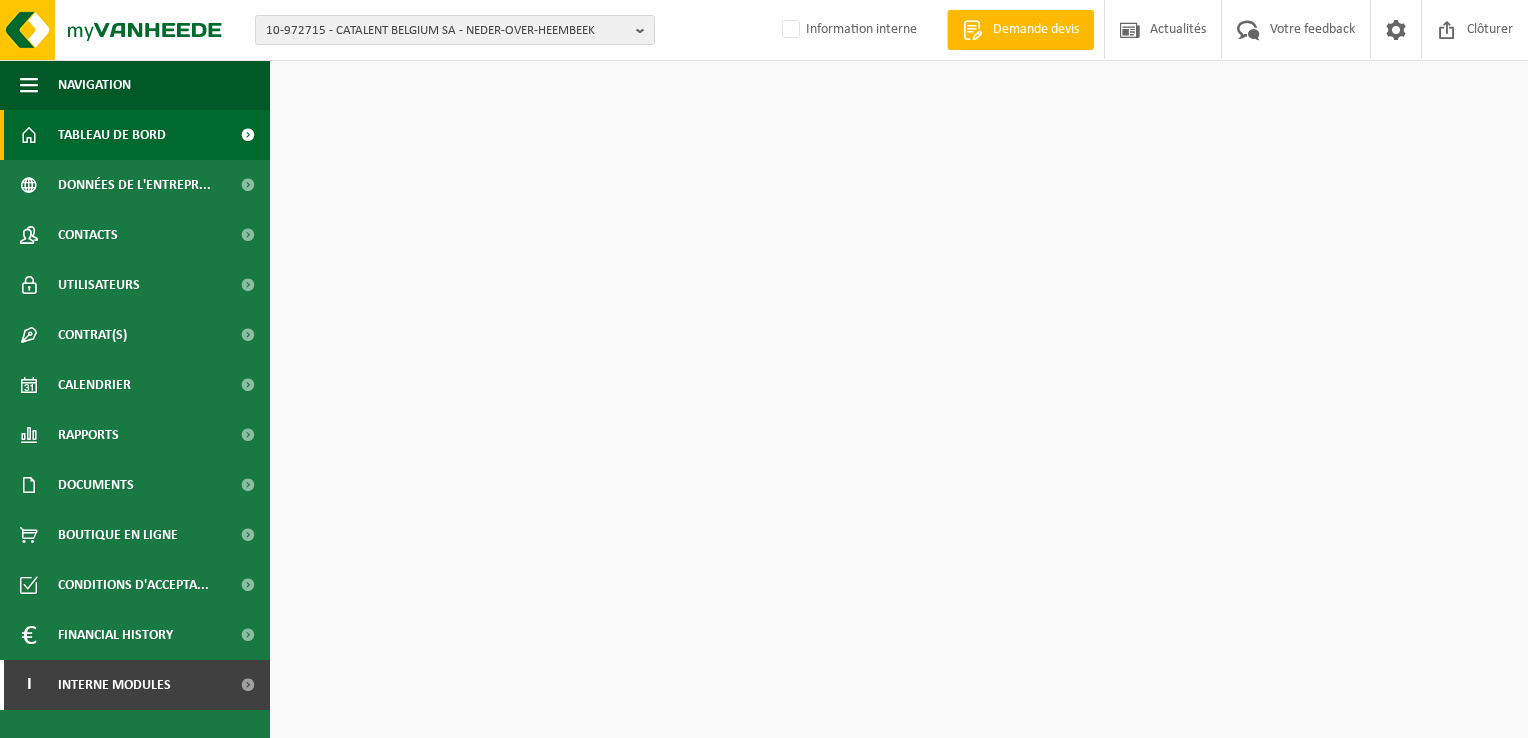 scroll, scrollTop: 0, scrollLeft: 0, axis: both 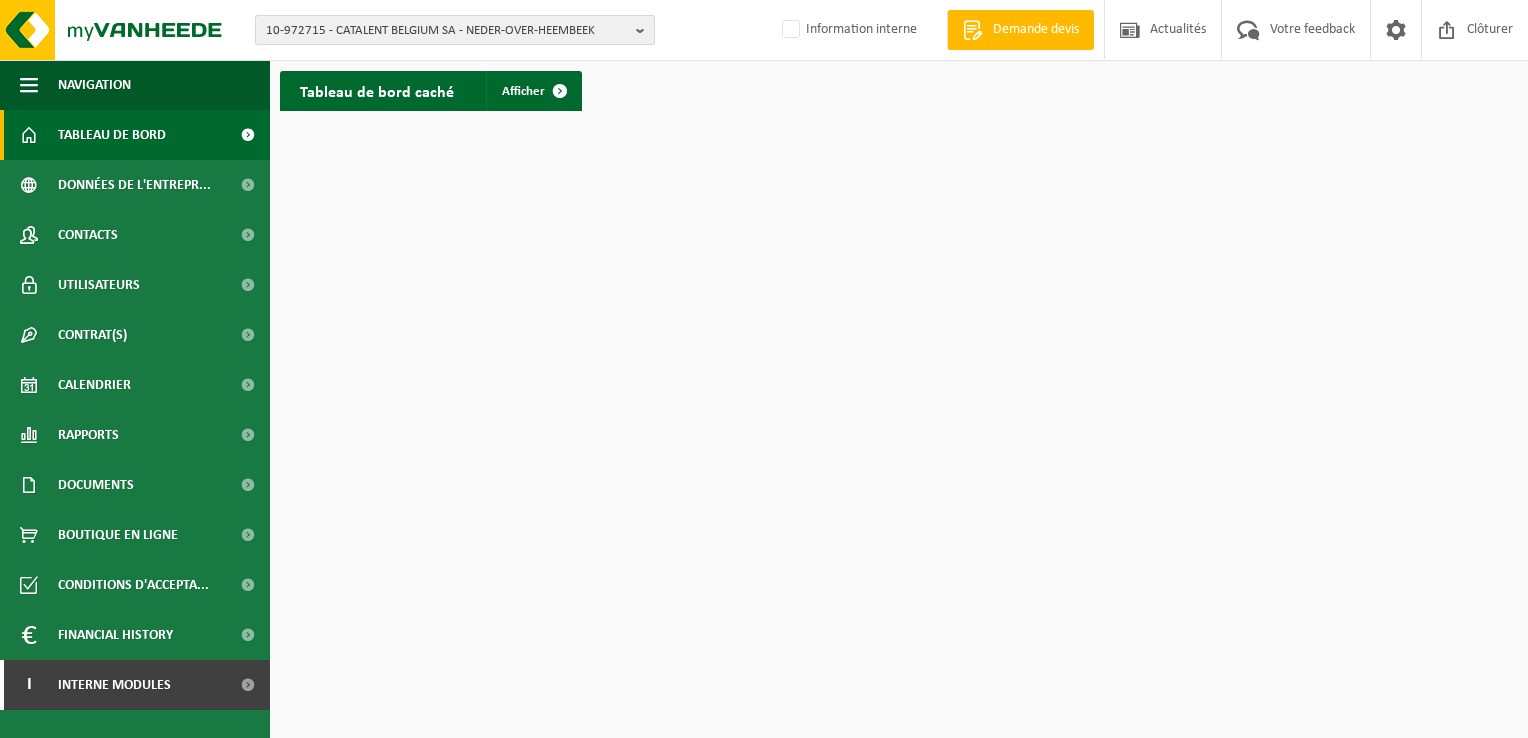click on "10-972715 - CATALENT BELGIUM SA - NEDER-OVER-HEEMBEEK" at bounding box center (447, 31) 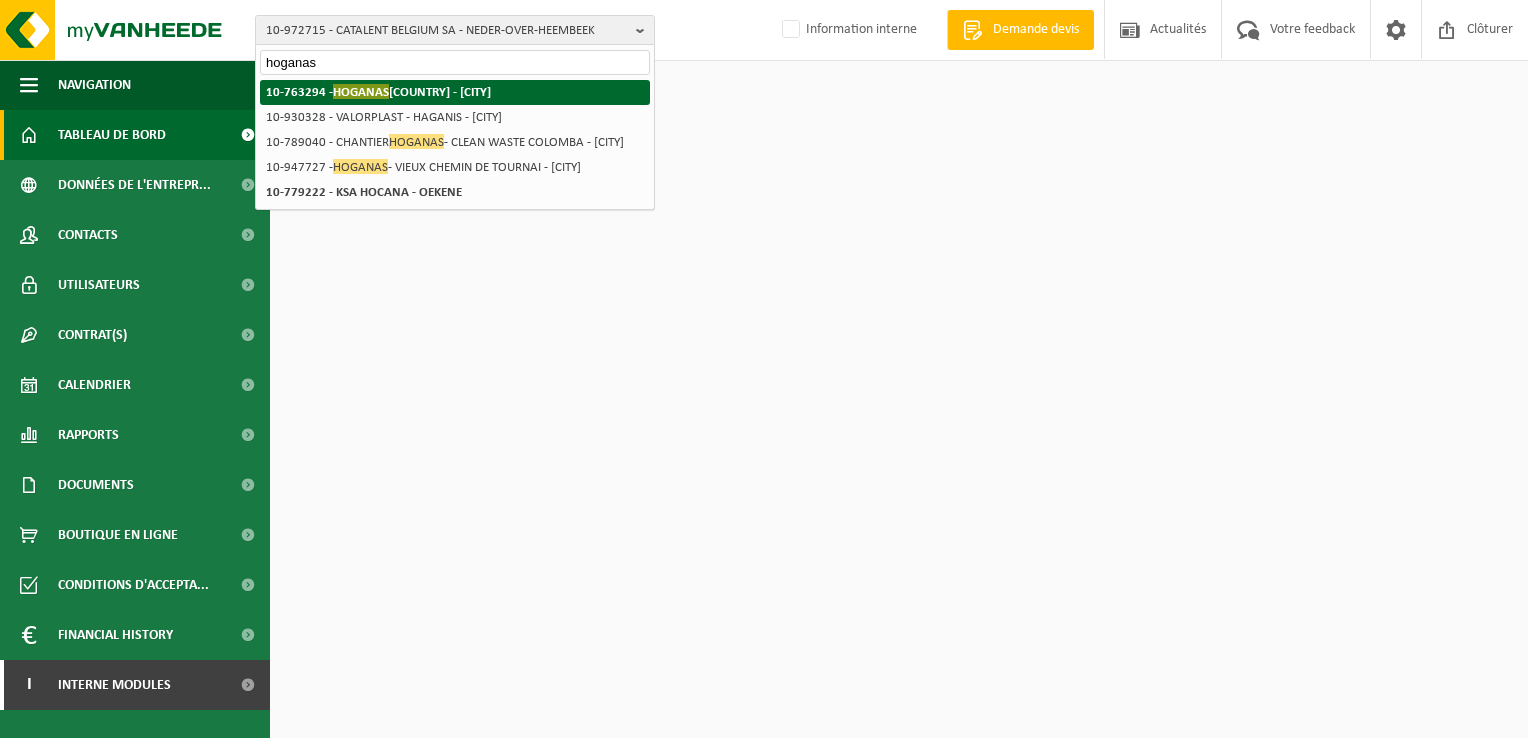 type on "hoganas" 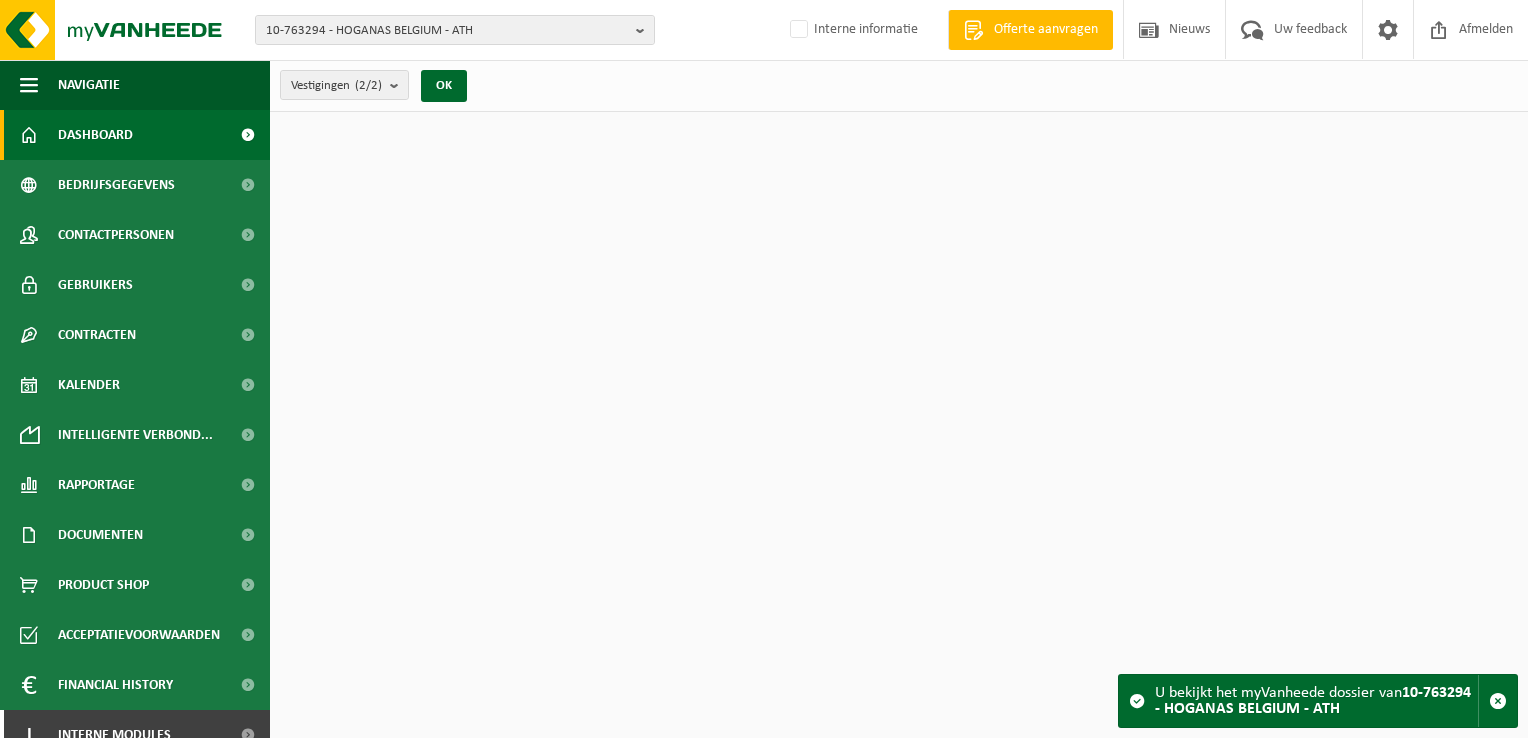 scroll, scrollTop: 0, scrollLeft: 0, axis: both 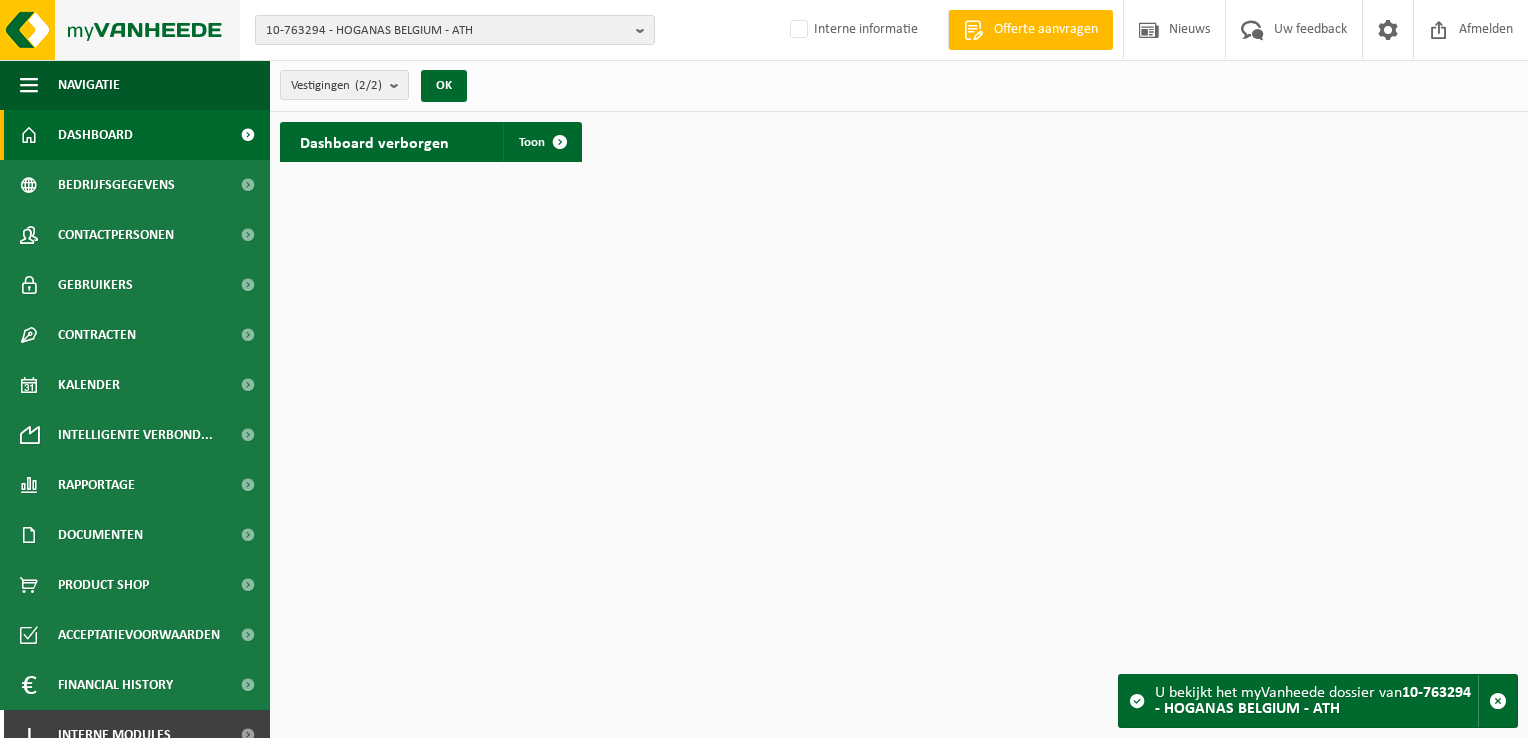 click at bounding box center (120, 30) 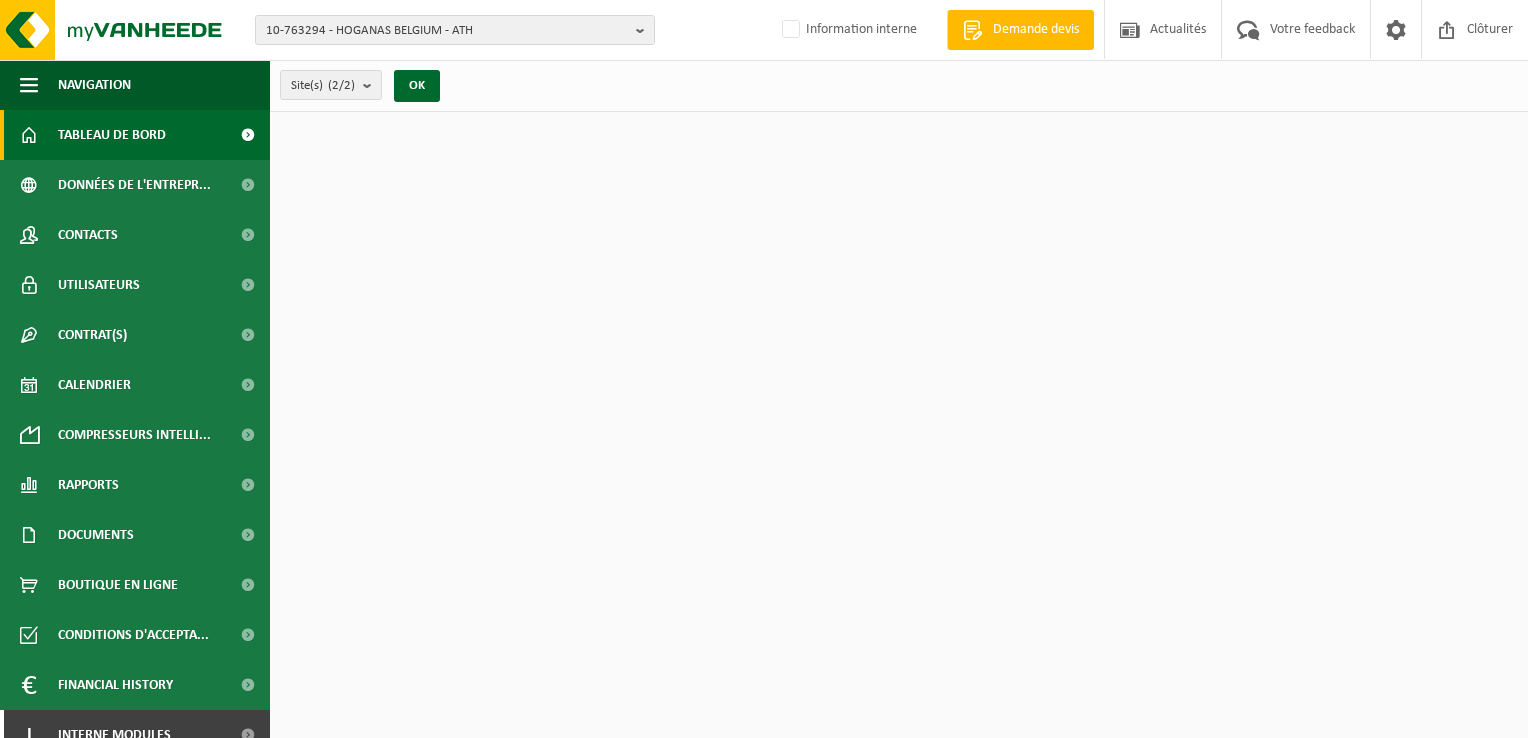 scroll, scrollTop: 0, scrollLeft: 0, axis: both 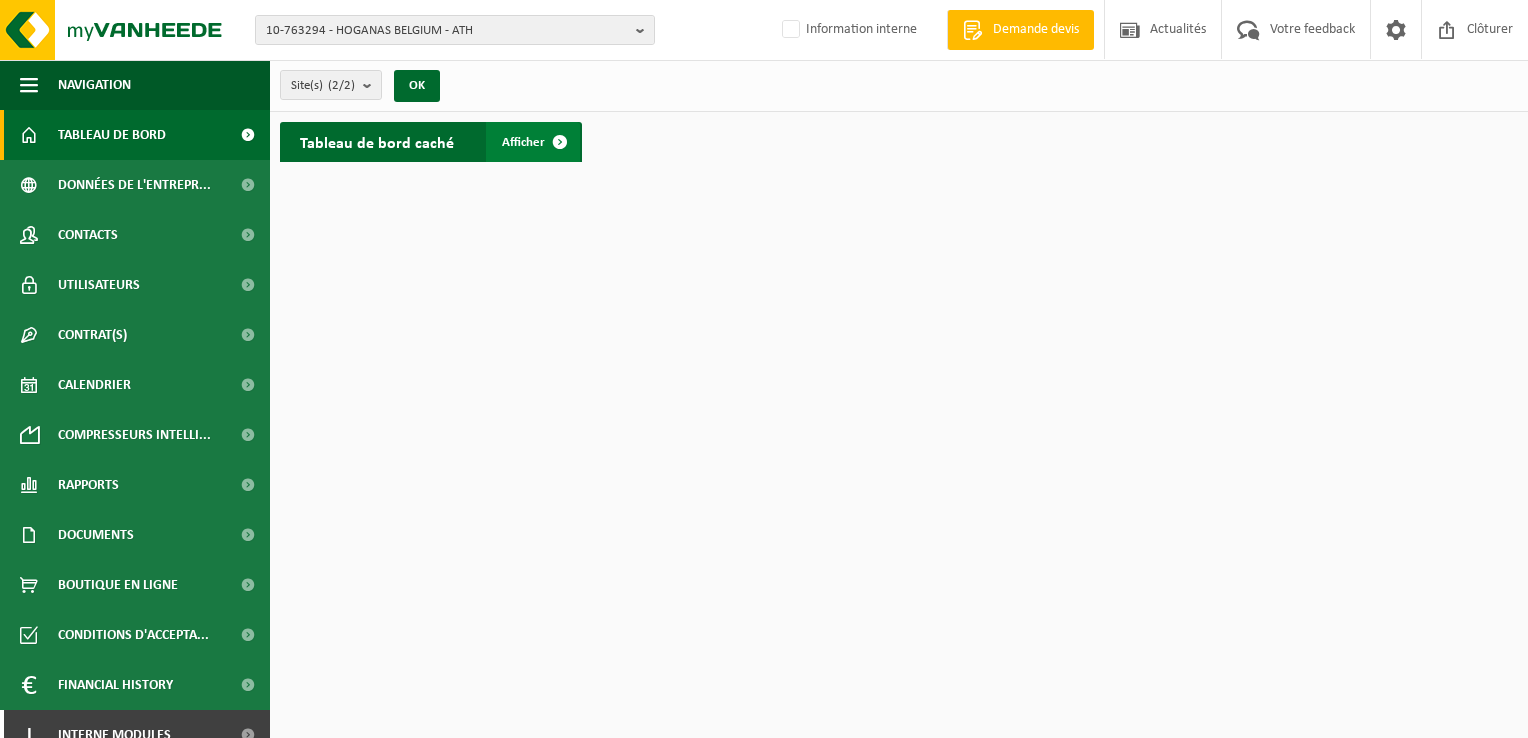 click on "Afficher" at bounding box center (523, 142) 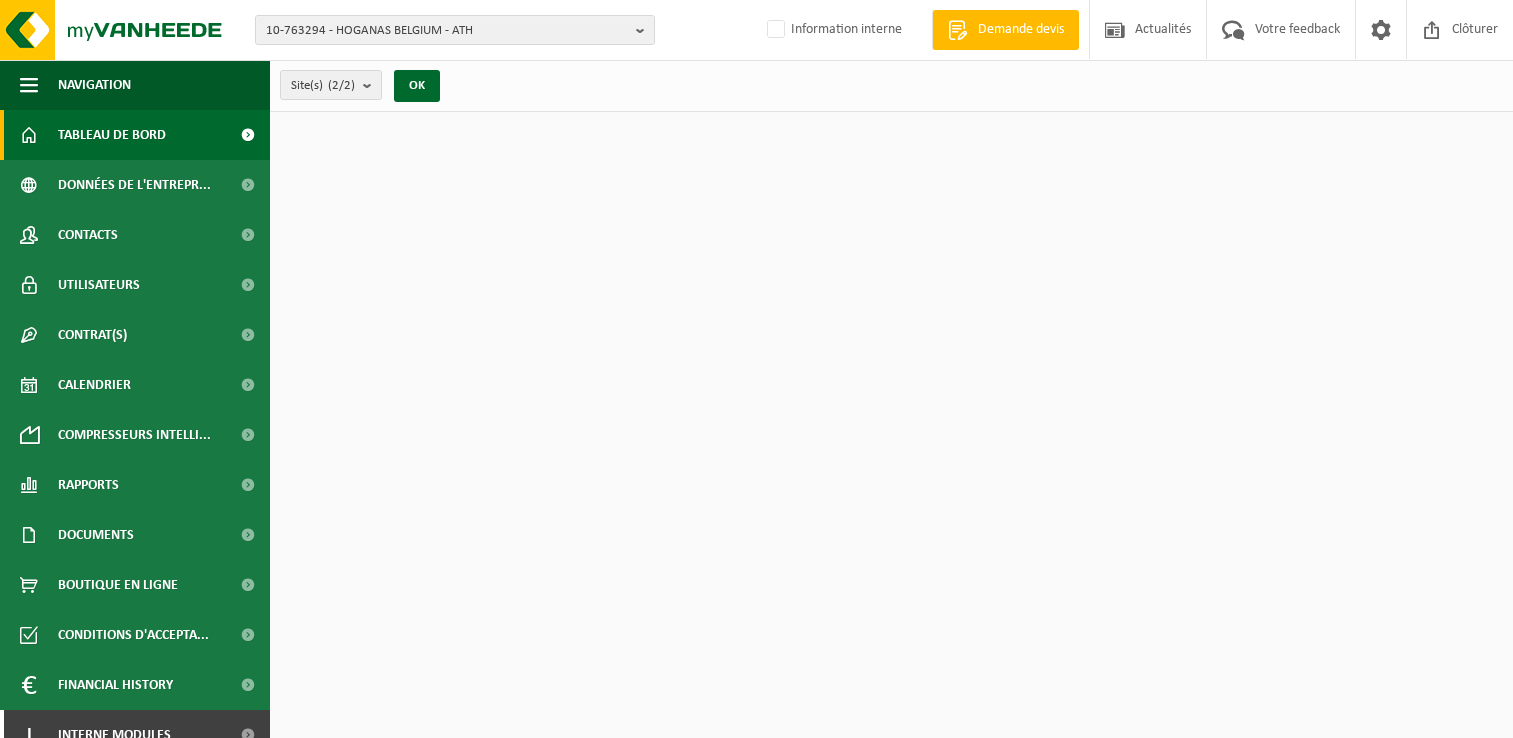 scroll, scrollTop: 0, scrollLeft: 0, axis: both 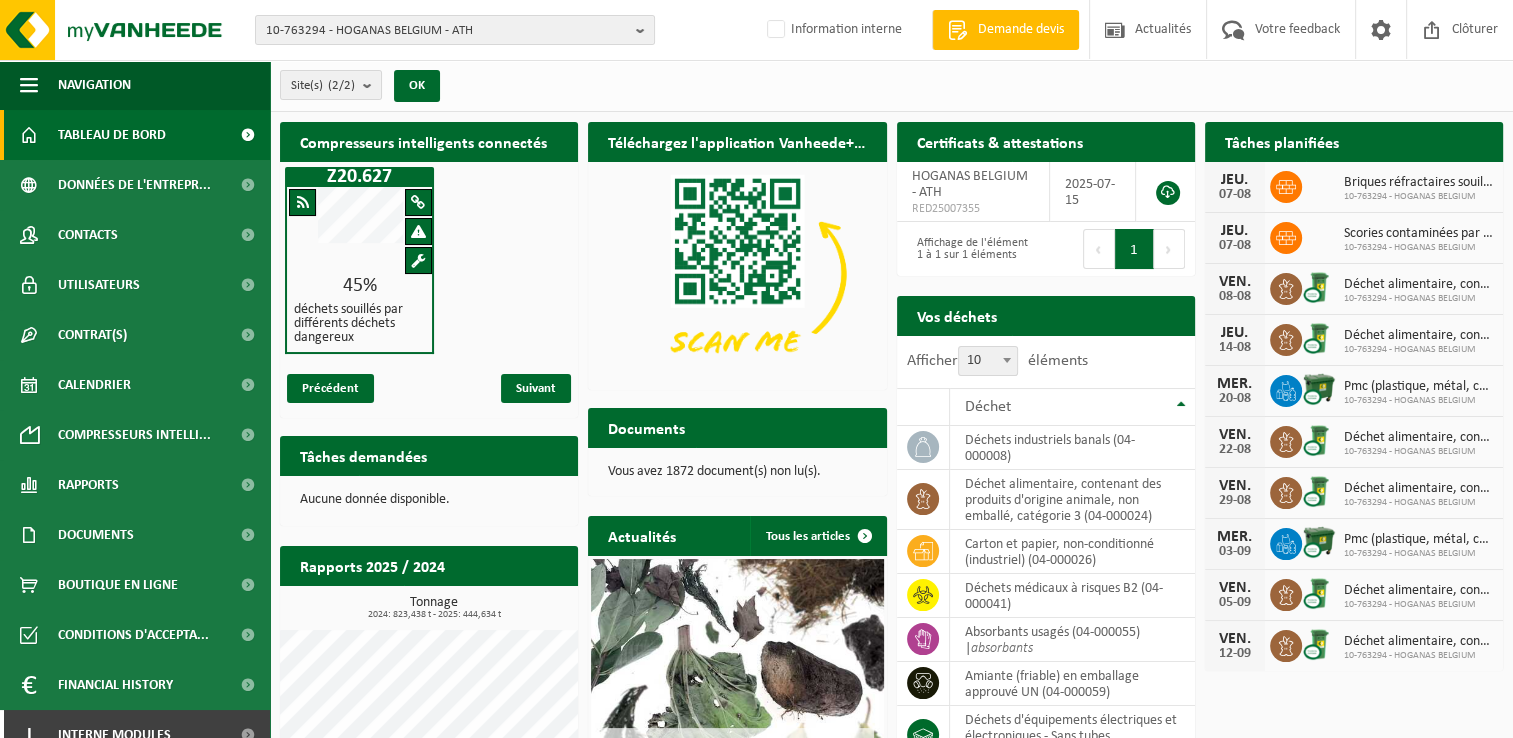 click on "Site(s)  (2/2)               Tout sélectionner   Tout désélectionner   Sélectionner les actifs         HOGANAS [CITY] - ATH       HOGANAS - VIEUX CHEMIN DE TOURNAI - ATH                 OK" at bounding box center (891, 86) 